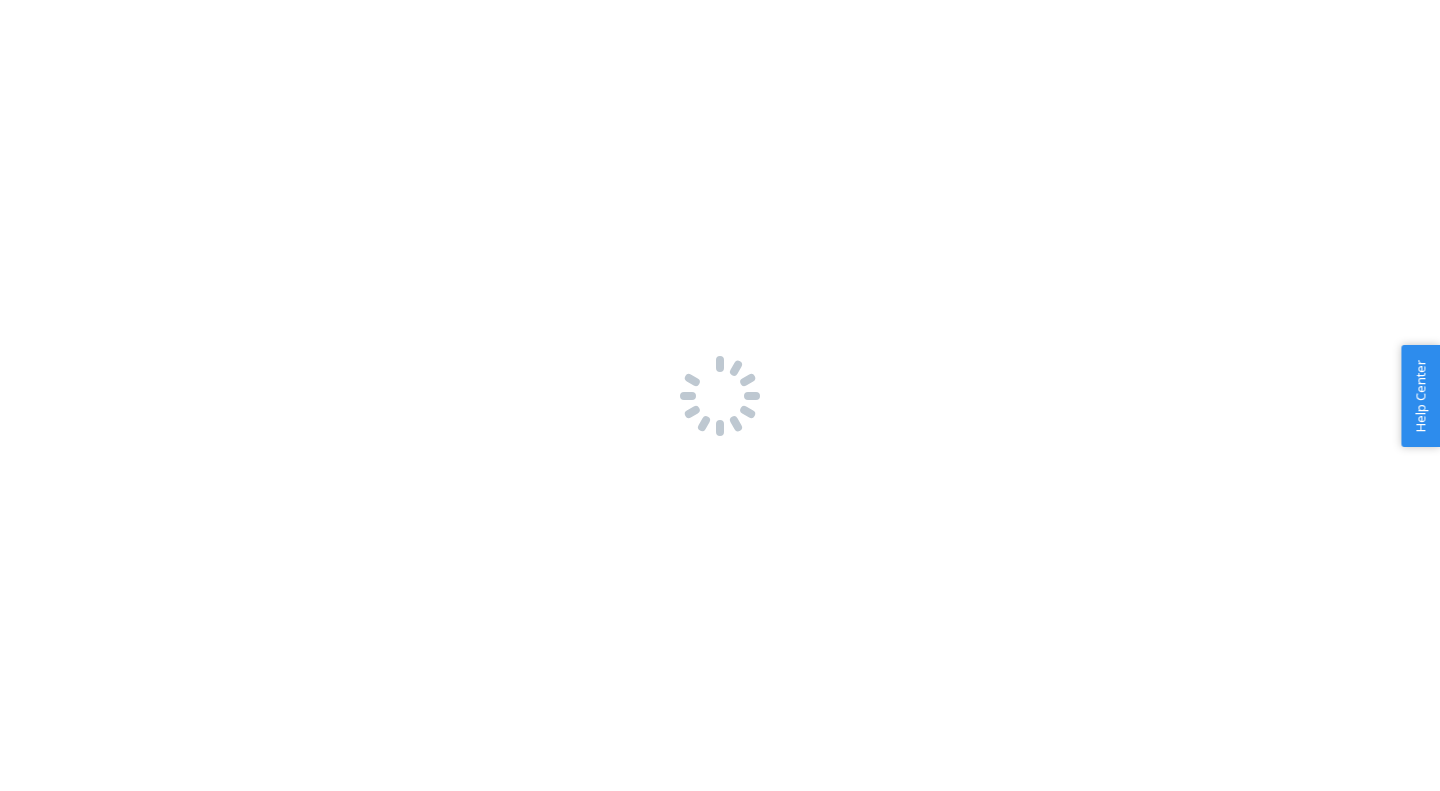 scroll, scrollTop: 0, scrollLeft: 0, axis: both 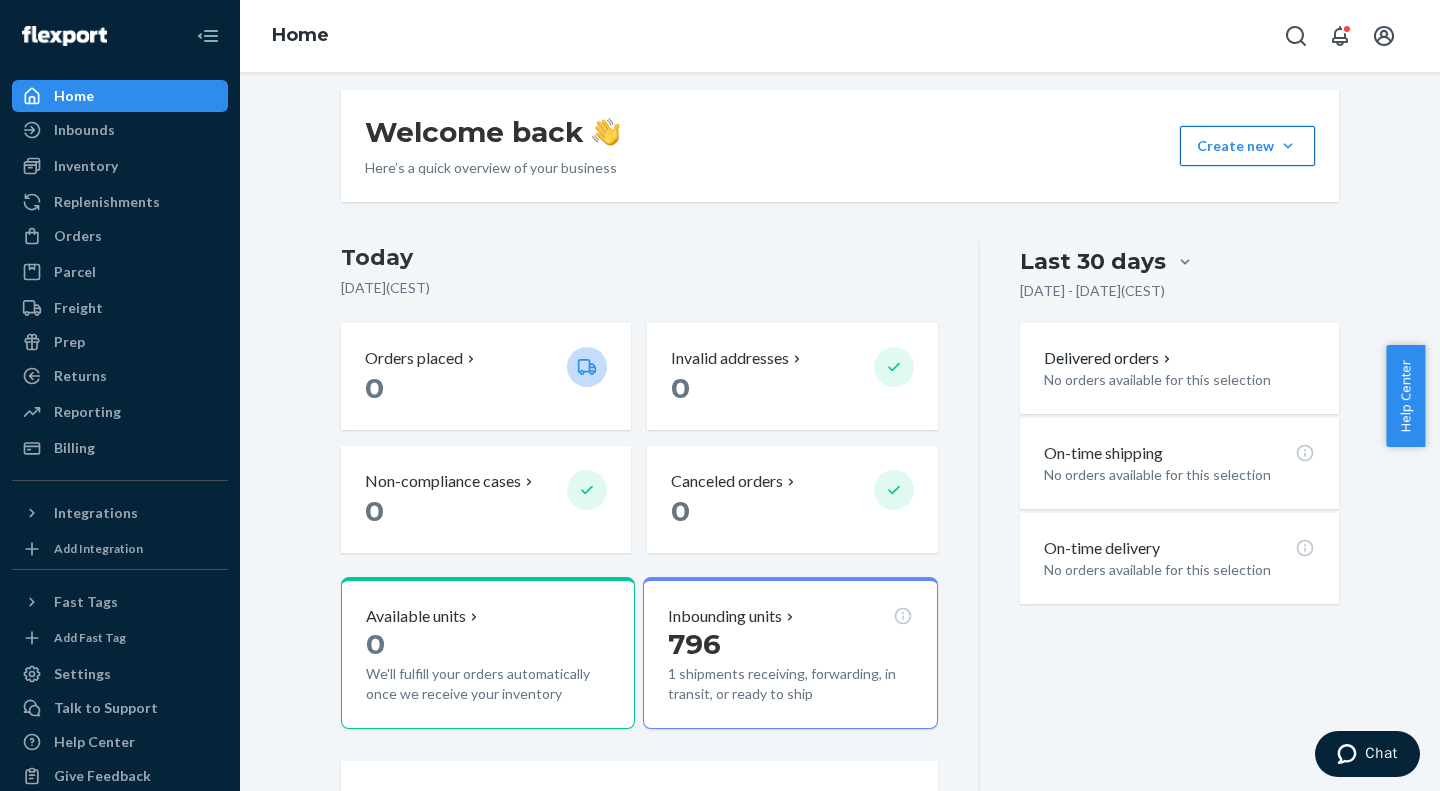 click on "Create new Create new inbound Create new order Create new product" at bounding box center (1247, 146) 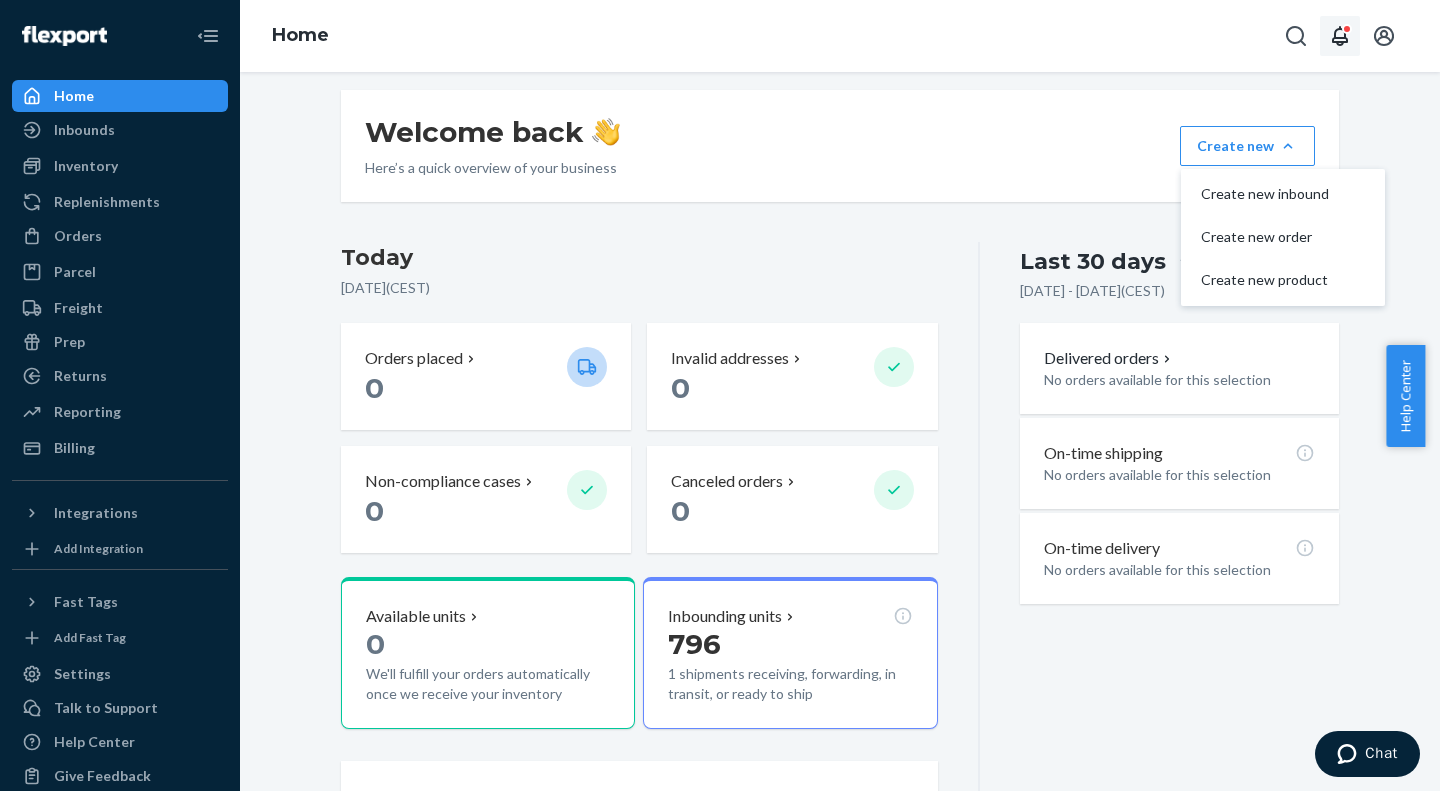 click at bounding box center (1347, 29) 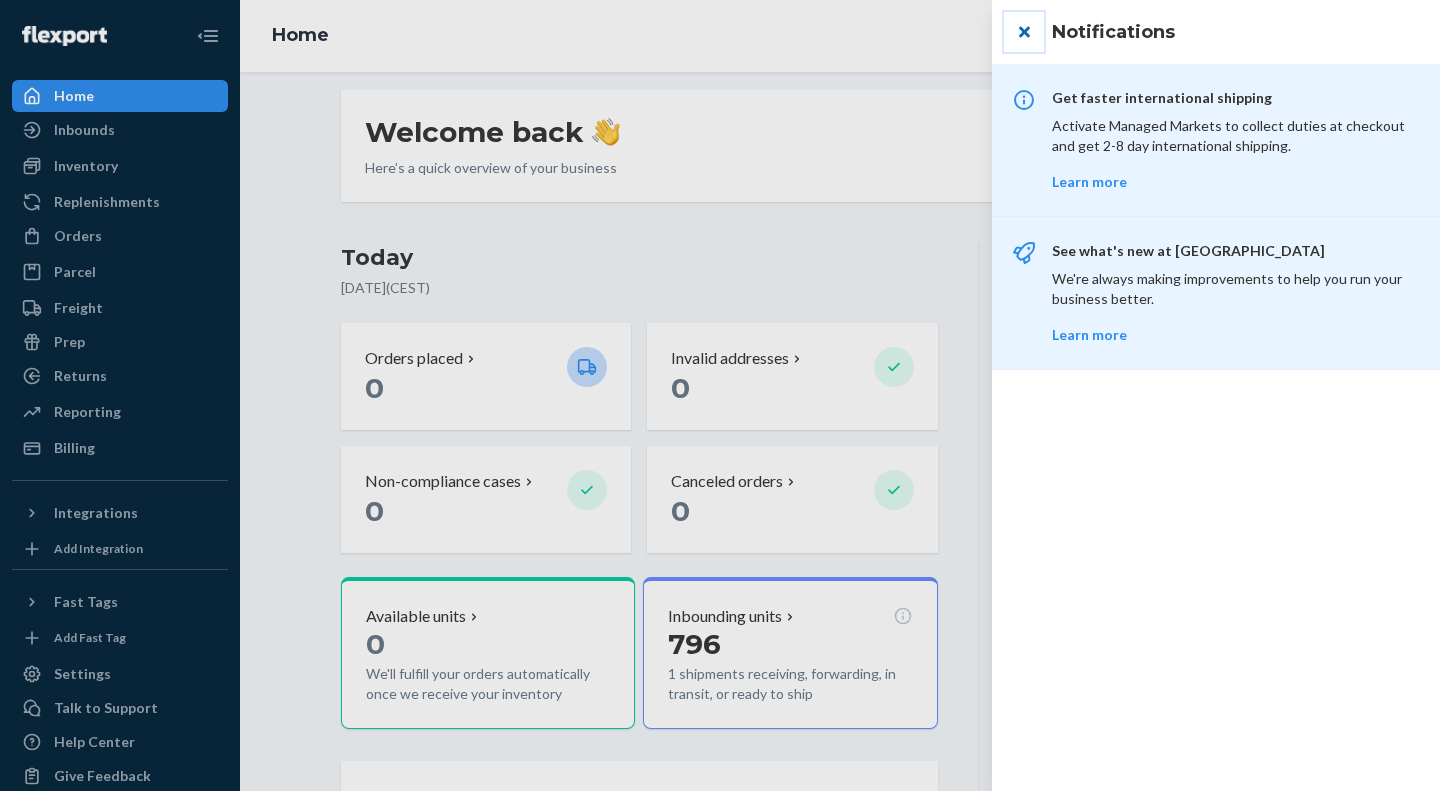 click at bounding box center [1024, 32] 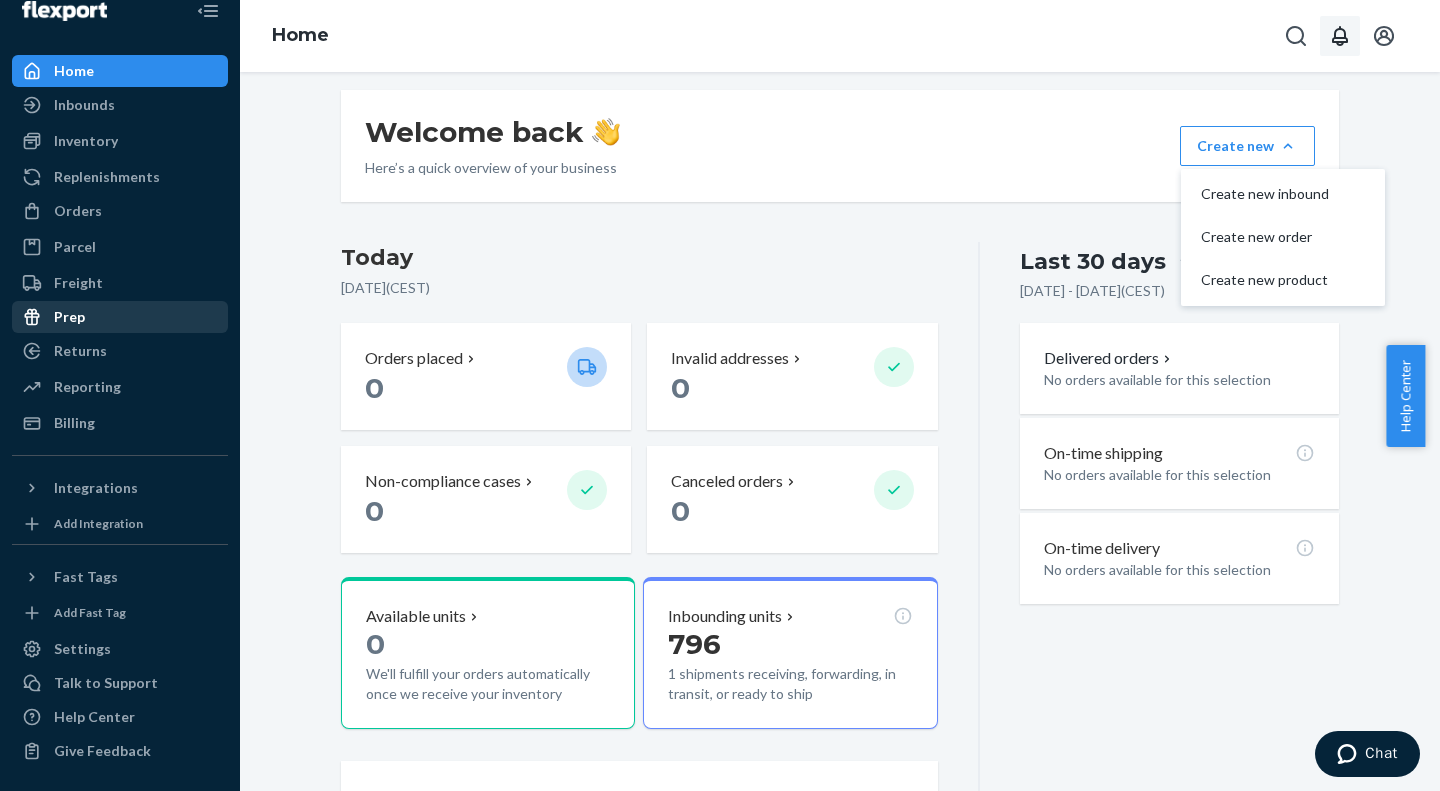 scroll, scrollTop: 3, scrollLeft: 0, axis: vertical 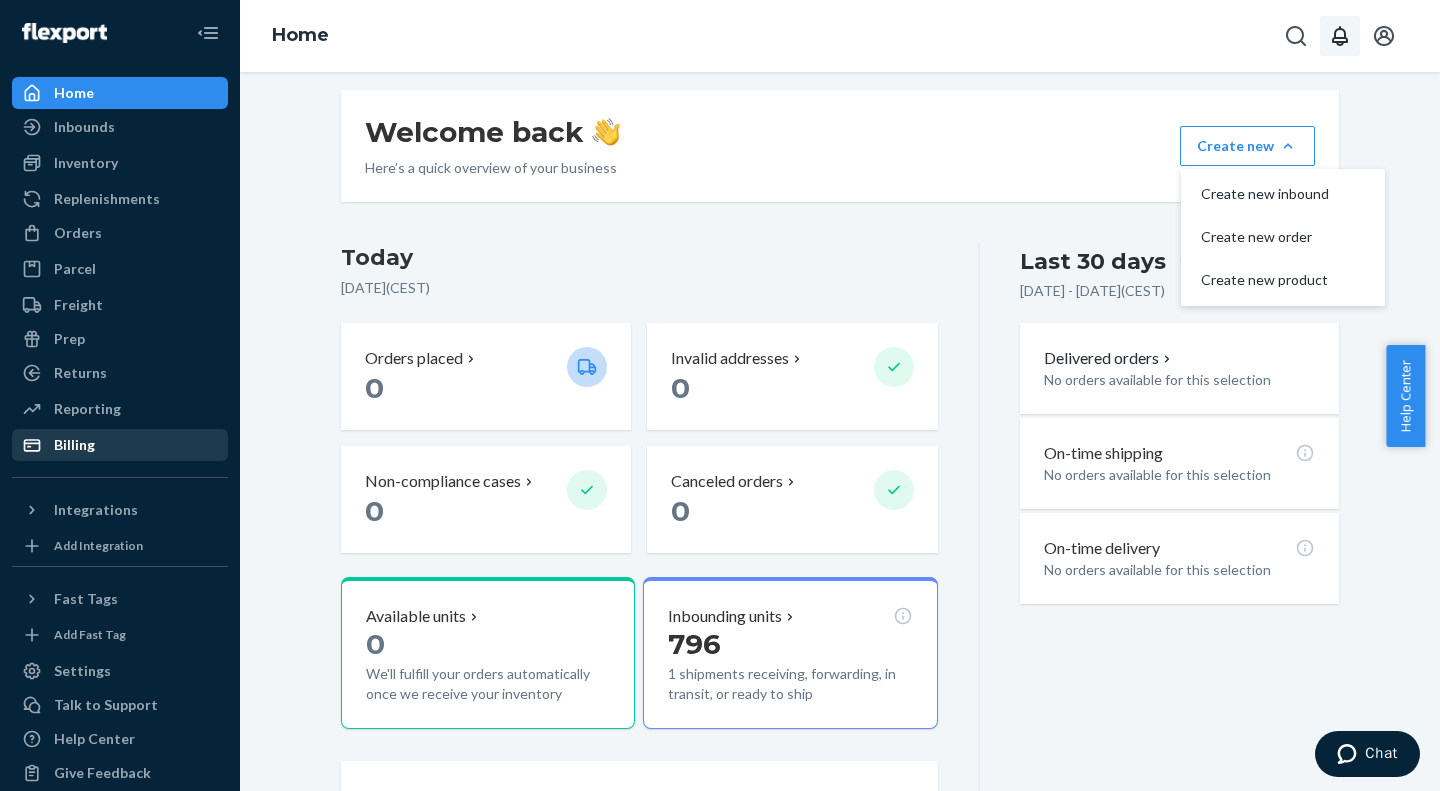 click on "Billing" at bounding box center (120, 445) 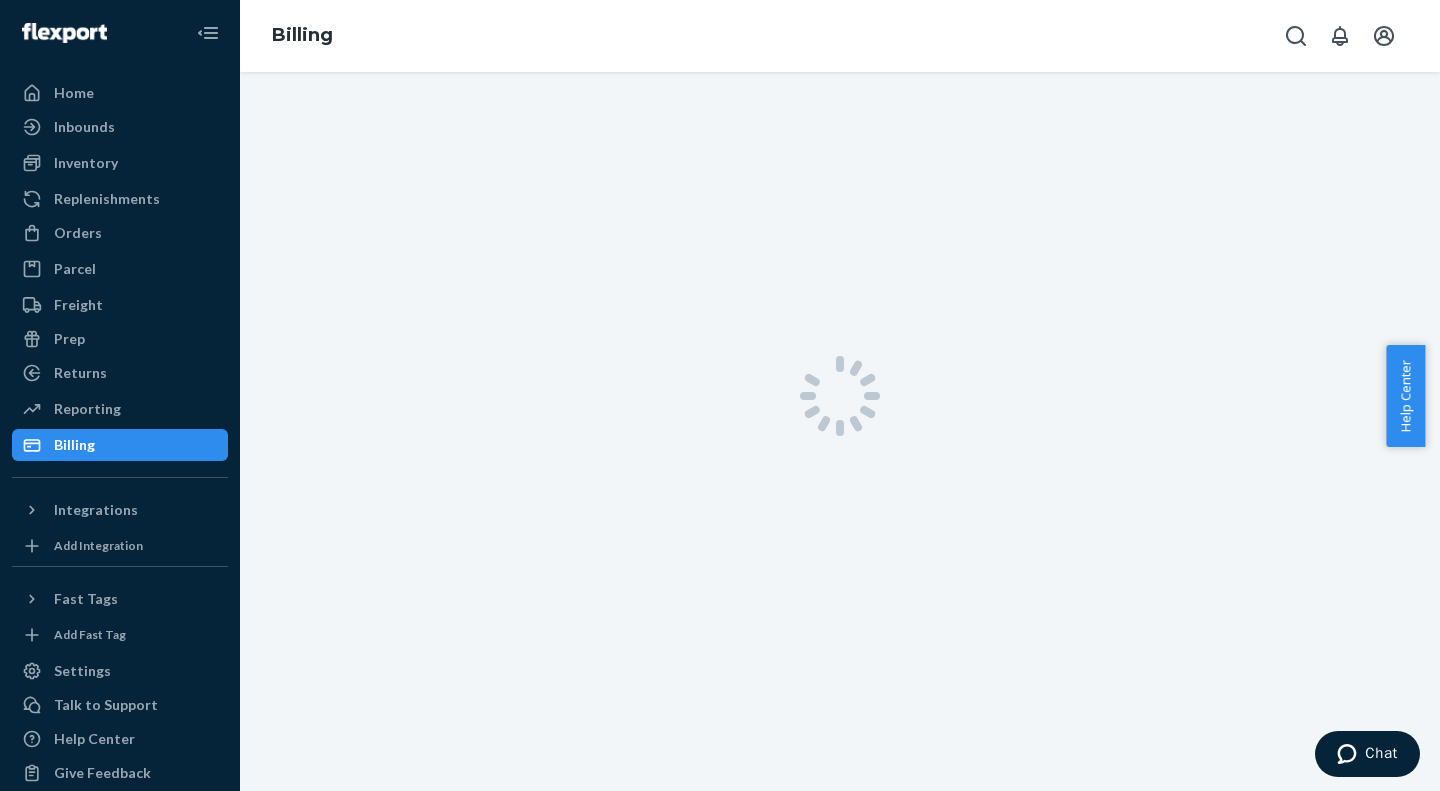 scroll, scrollTop: 0, scrollLeft: 0, axis: both 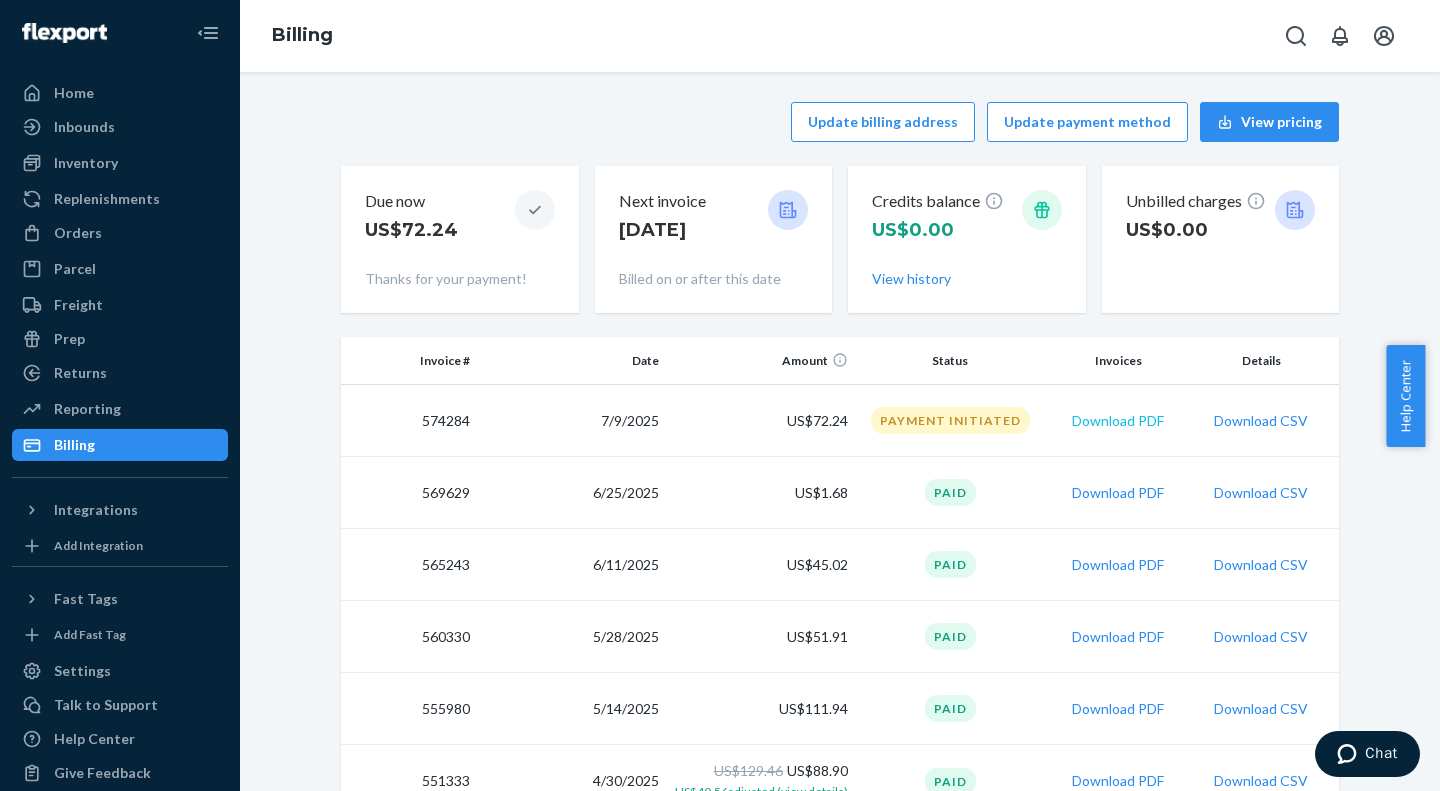 click on "Download PDF" at bounding box center [1118, 421] 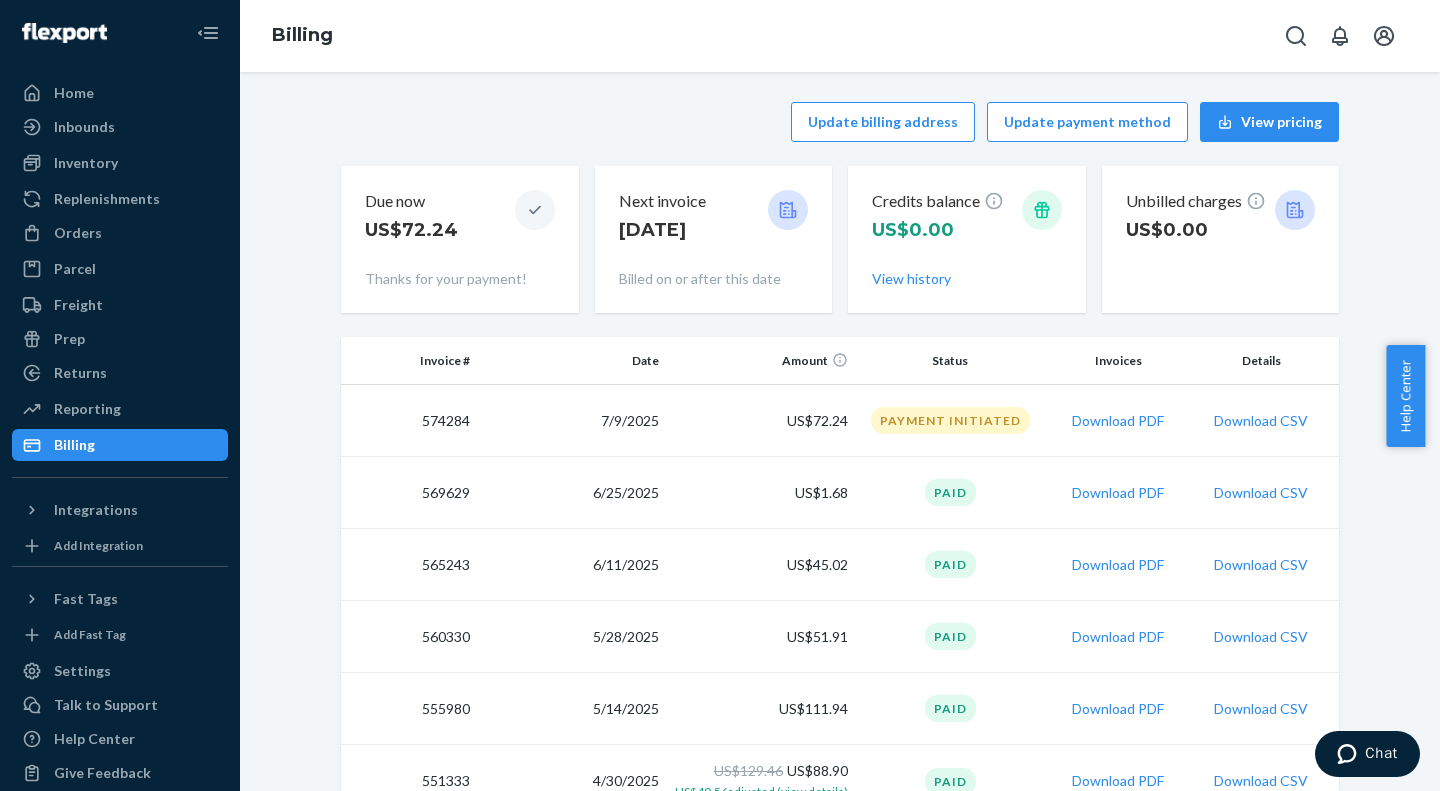 click at bounding box center [788, 210] 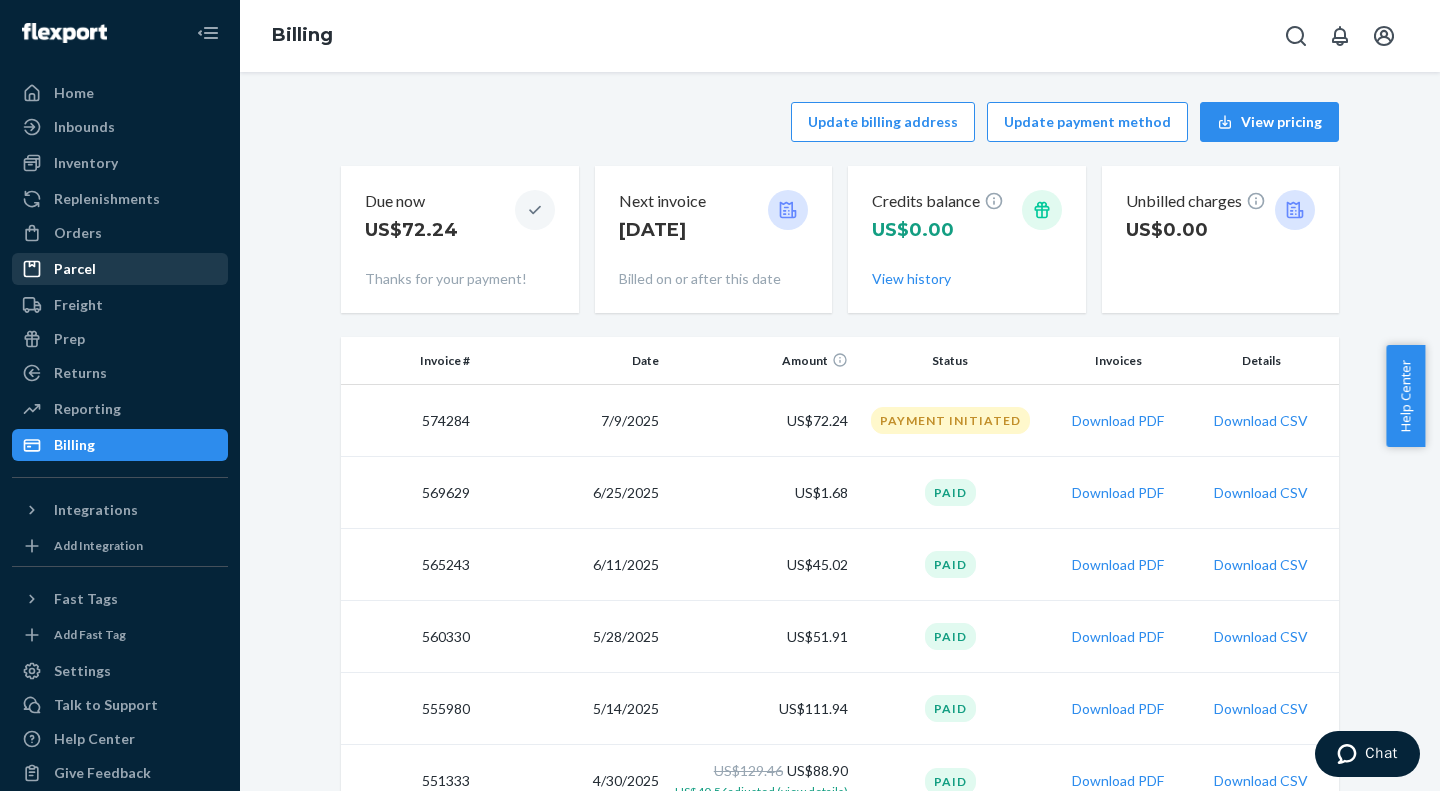 scroll, scrollTop: 25, scrollLeft: 0, axis: vertical 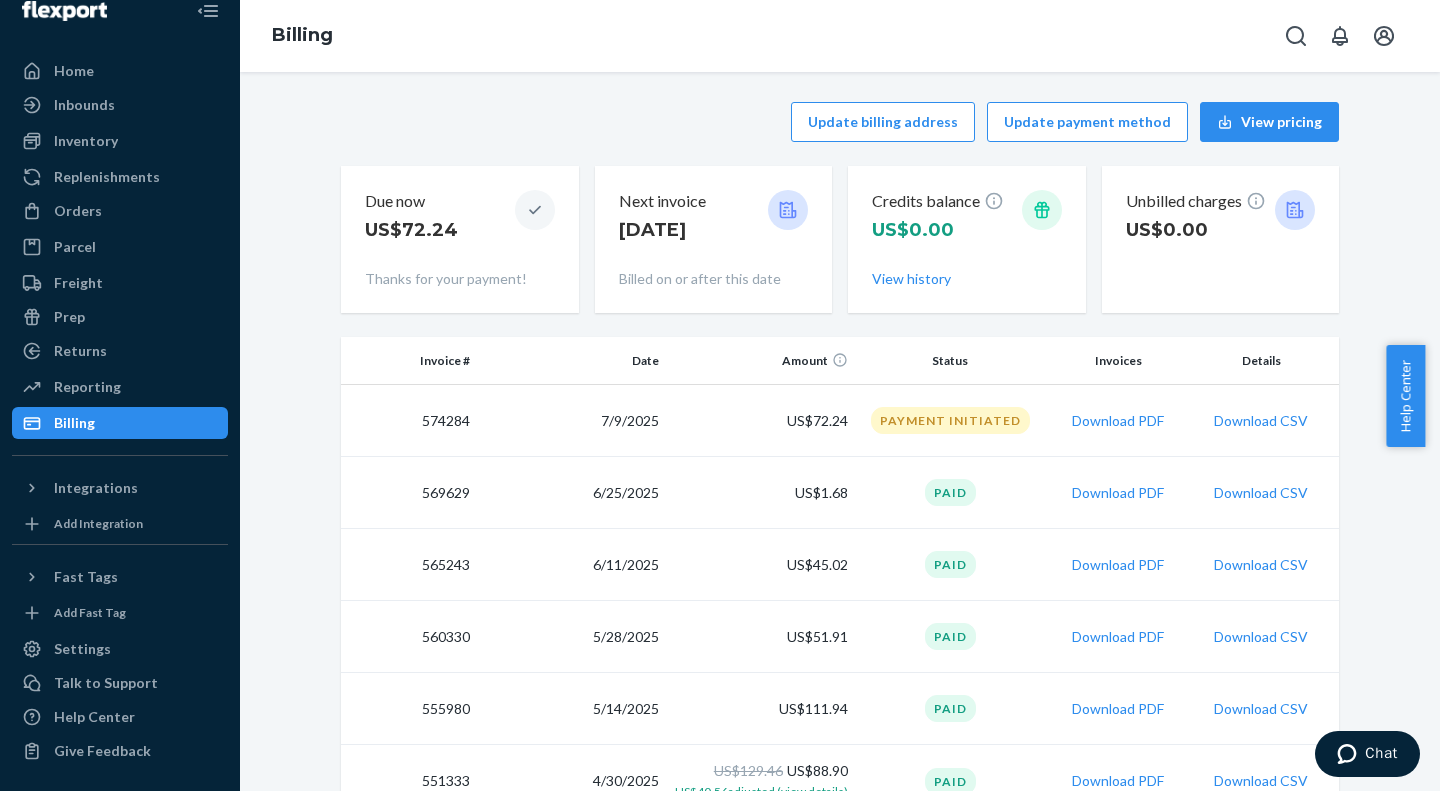 click 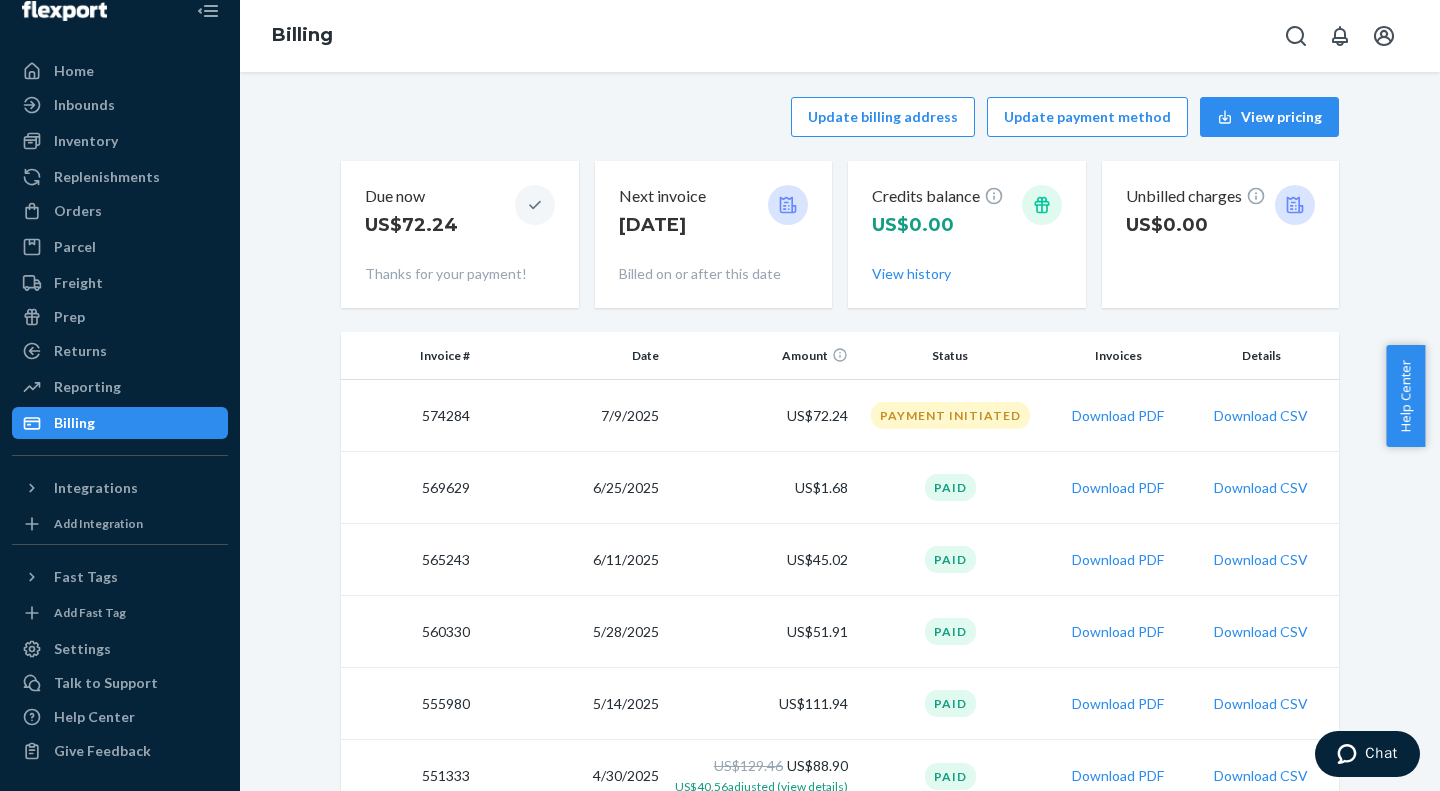 scroll, scrollTop: 0, scrollLeft: 0, axis: both 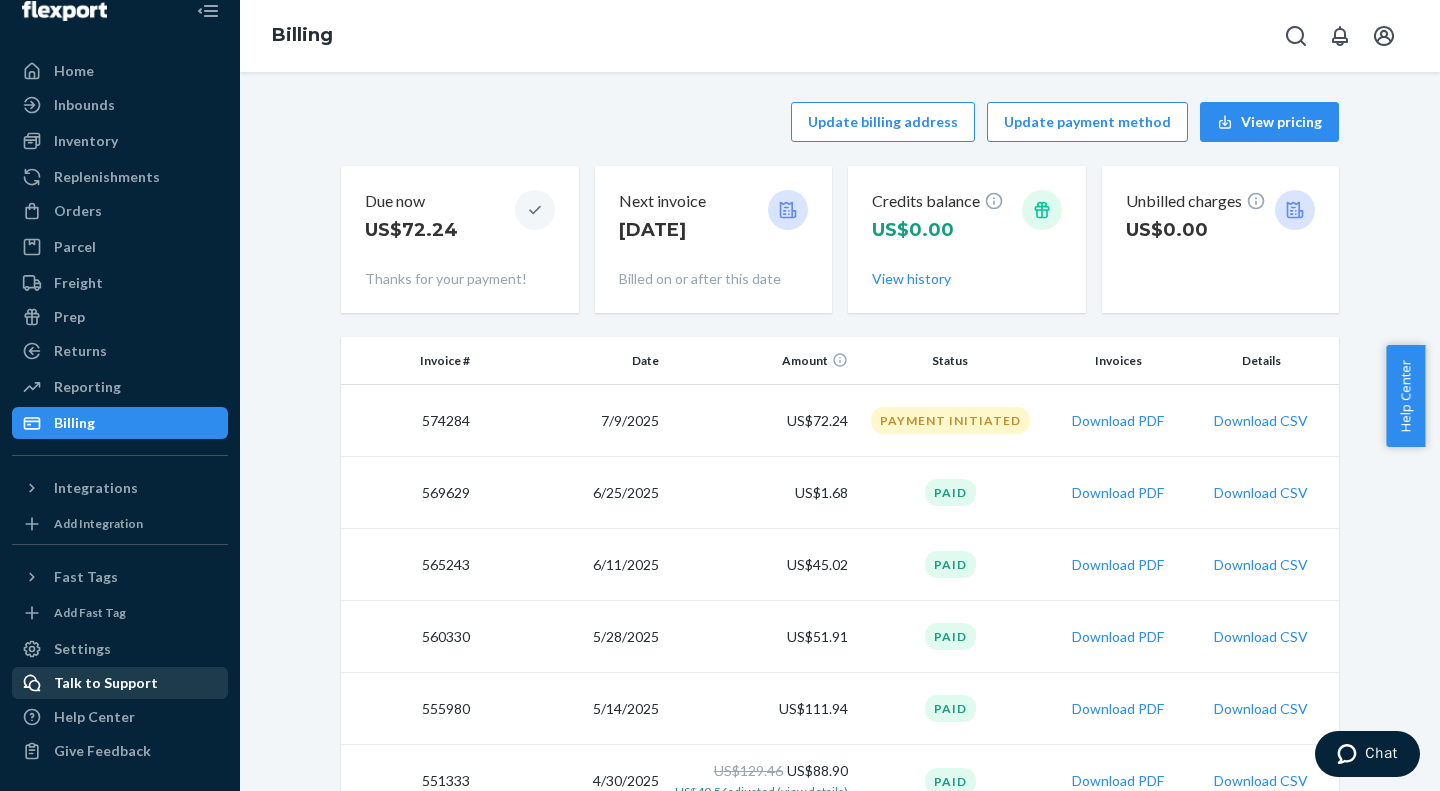 click on "Talk to Support" at bounding box center [106, 683] 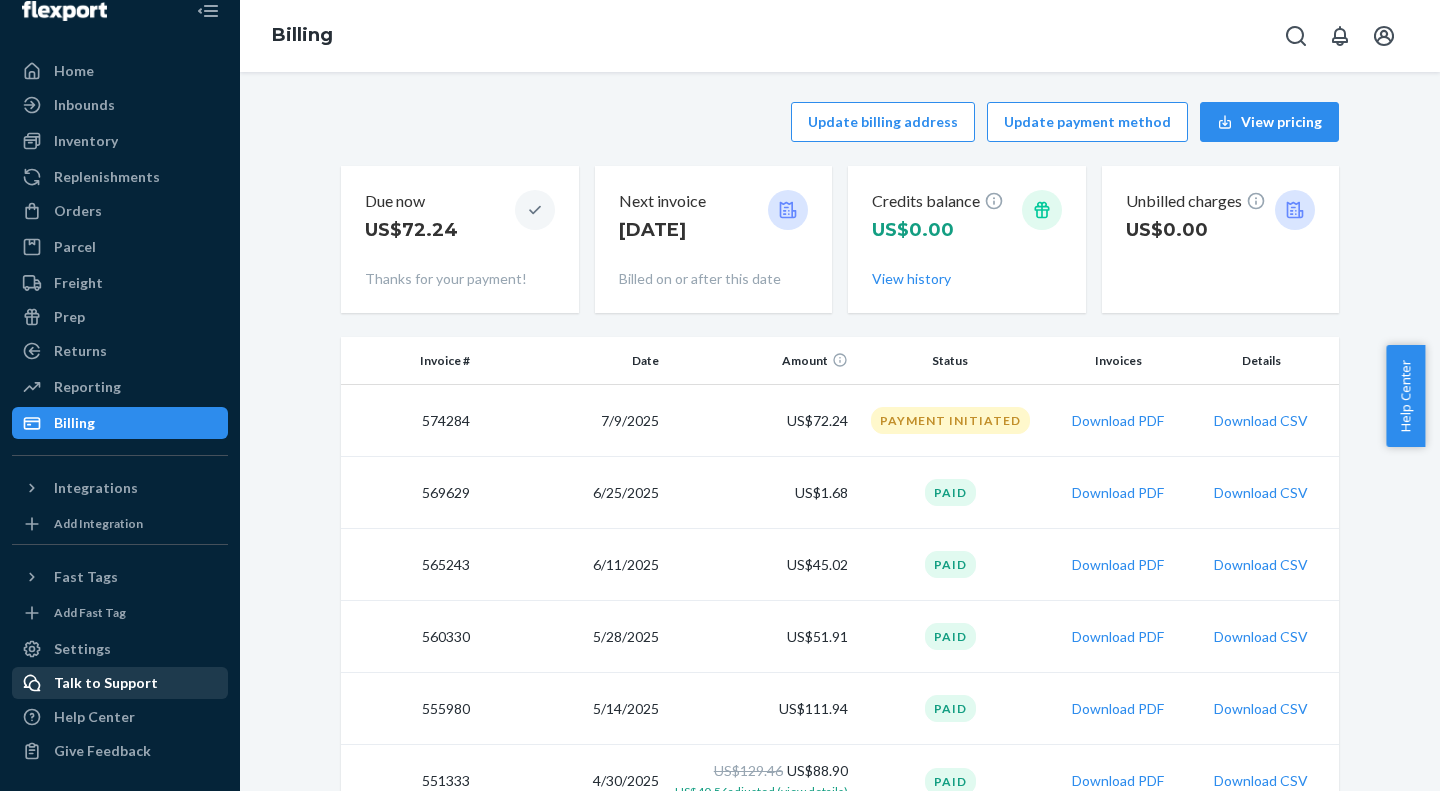 scroll, scrollTop: 0, scrollLeft: 0, axis: both 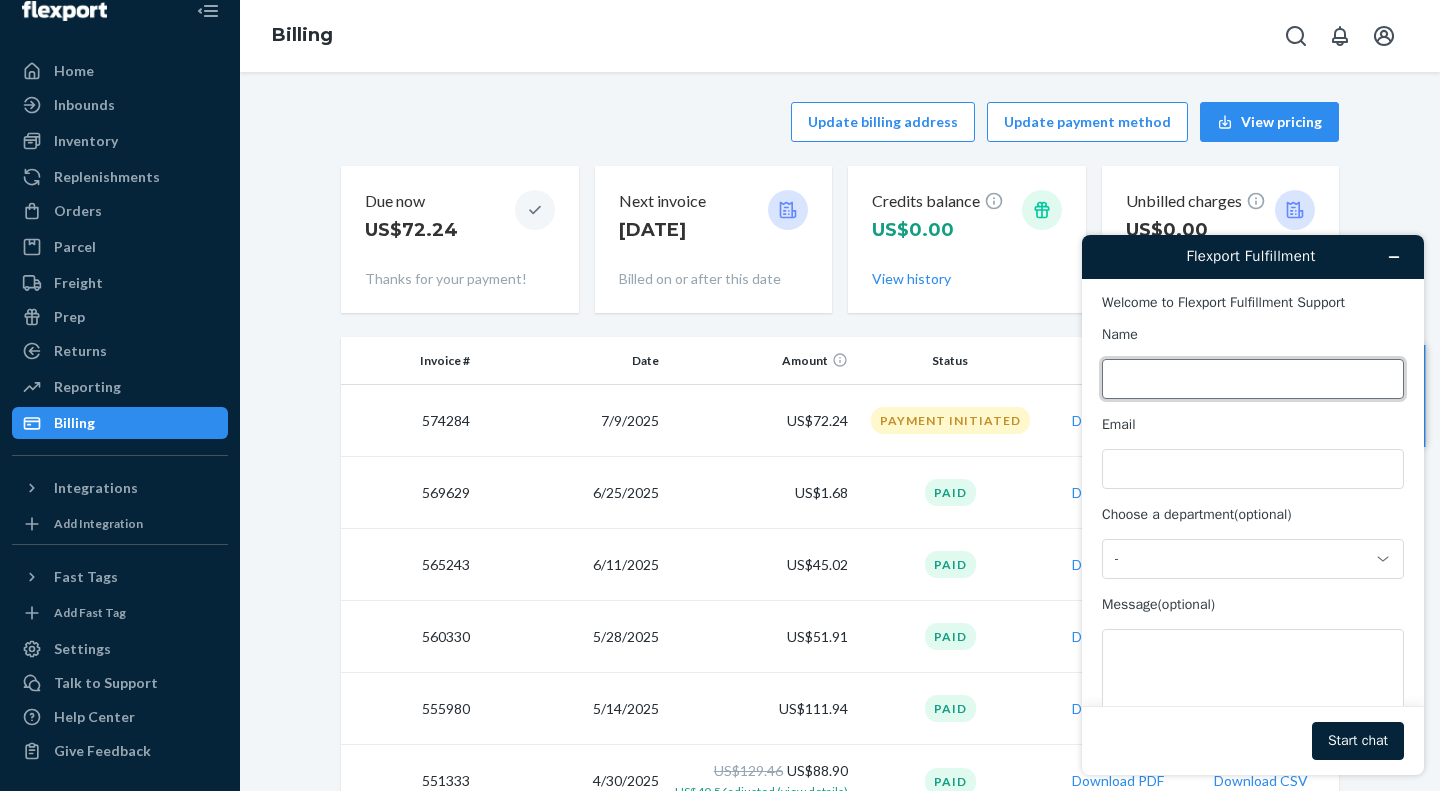 click on "Name" at bounding box center (1253, 379) 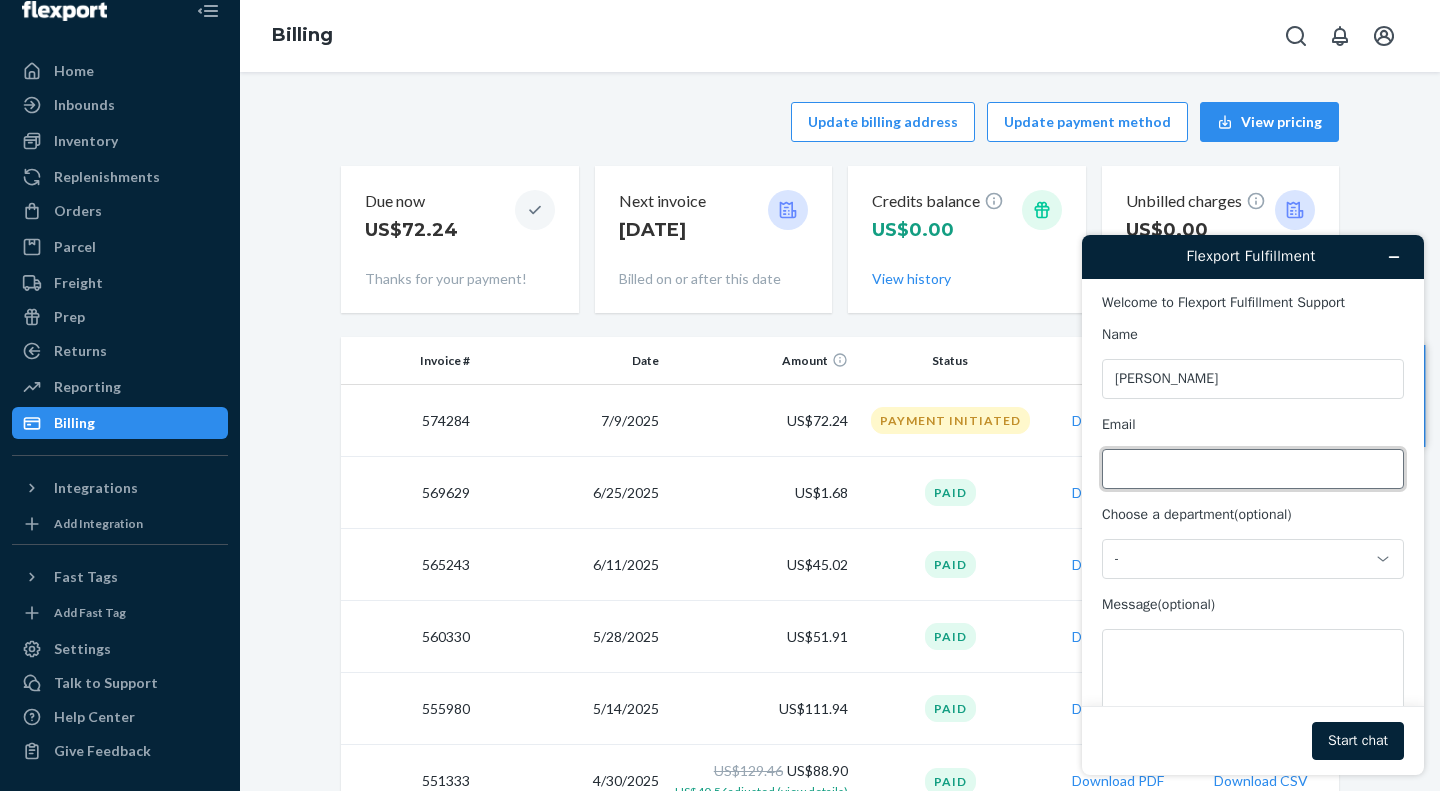 click on "Email" at bounding box center (1253, 469) 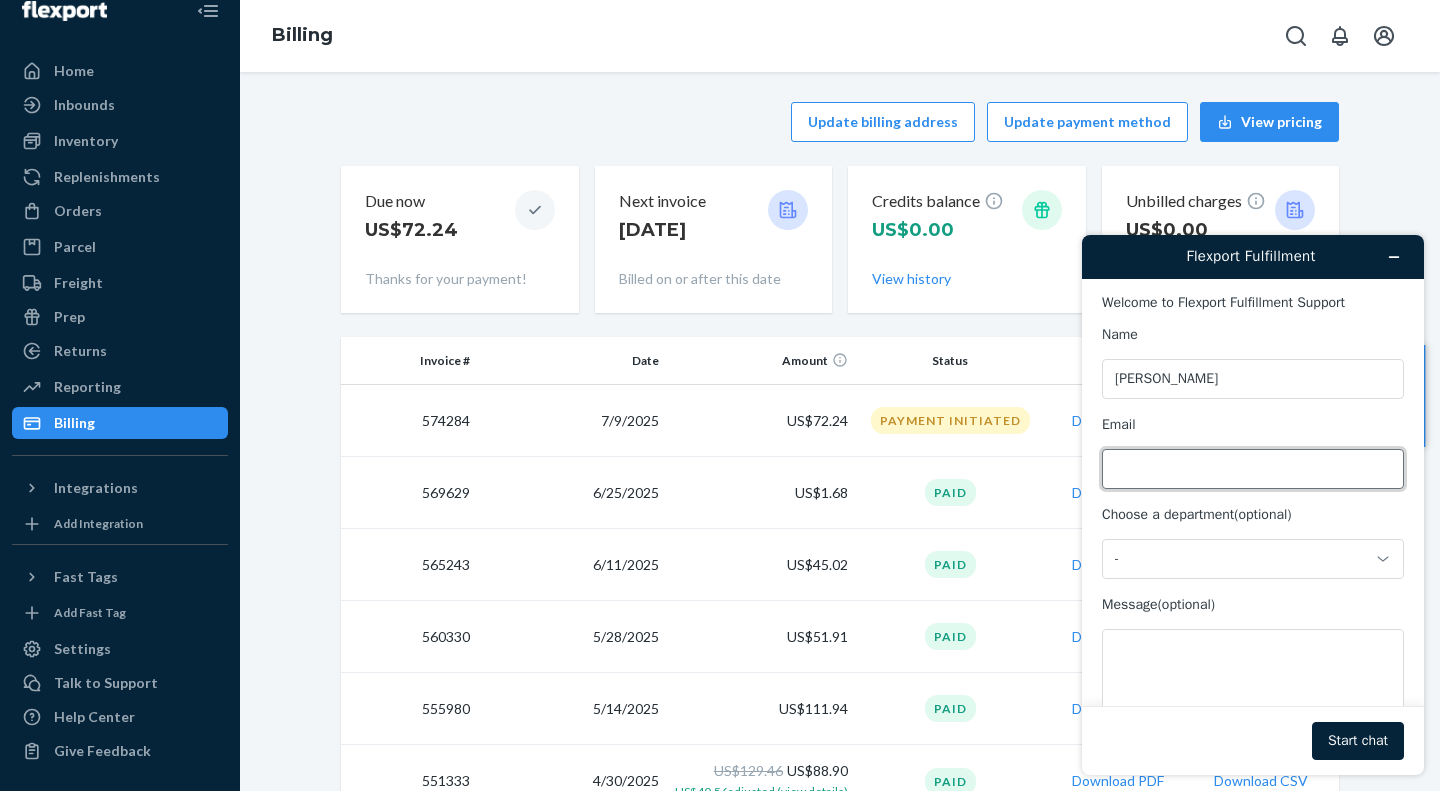 type on "[EMAIL_ADDRESS][DOMAIN_NAME]" 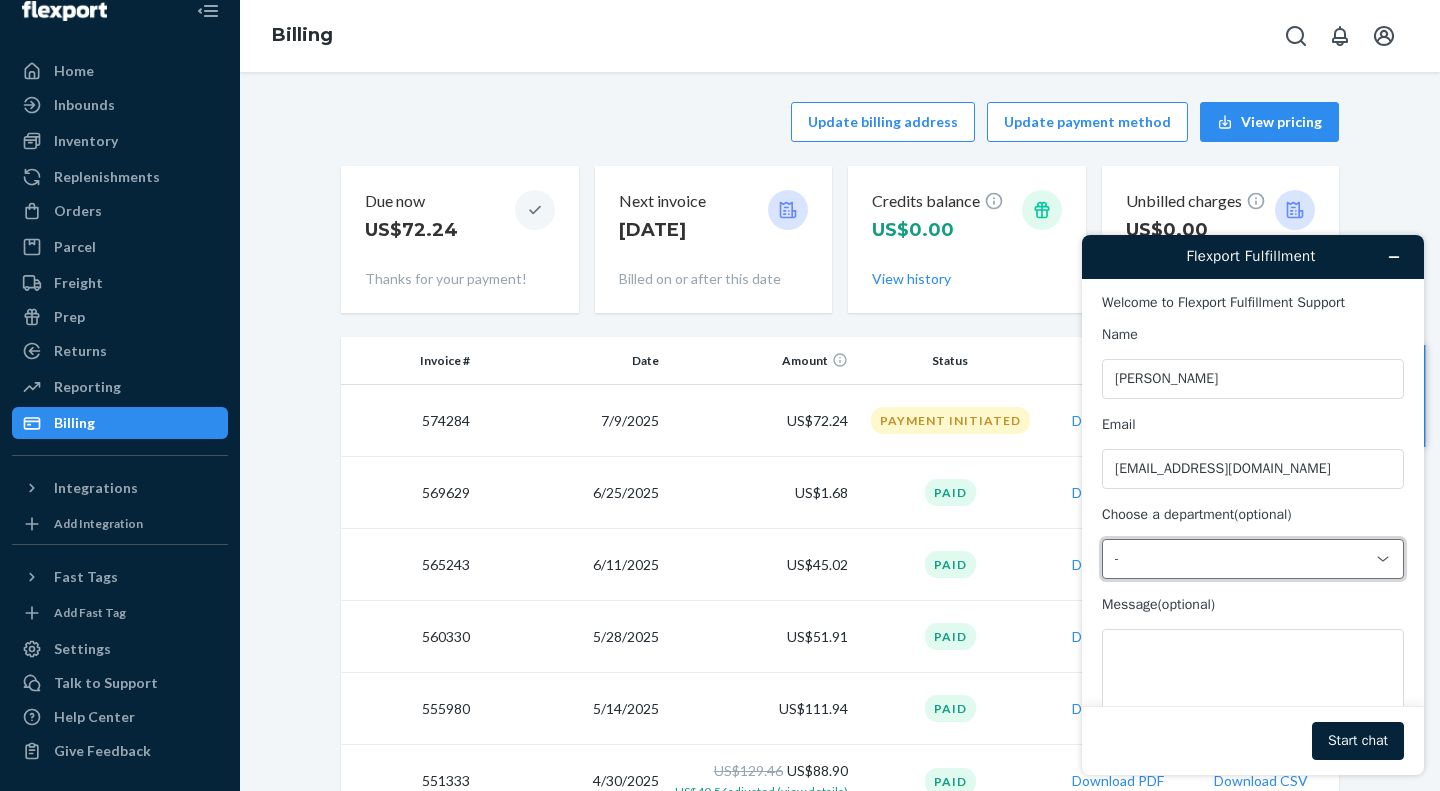 click on "-" at bounding box center (1241, 559) 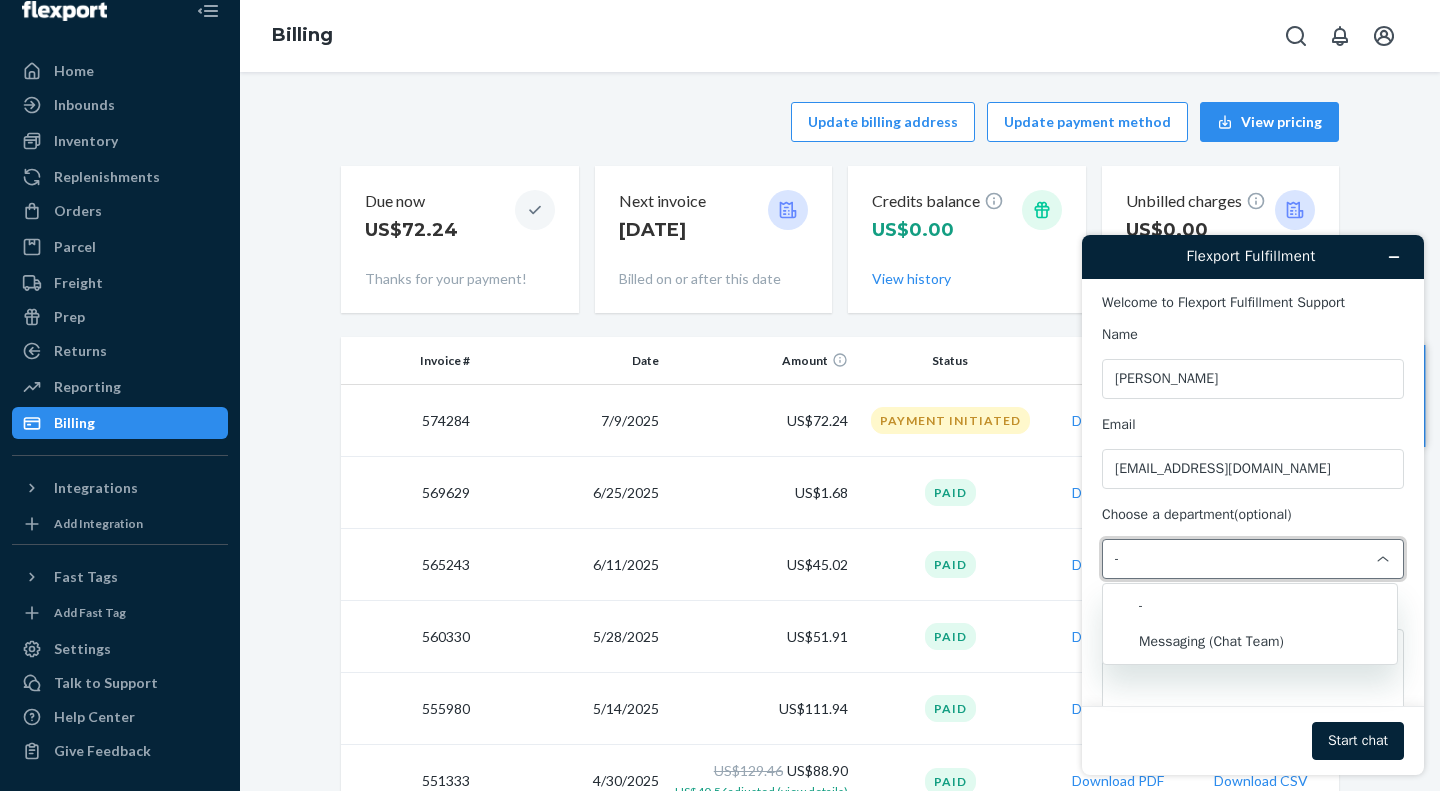 scroll, scrollTop: 44, scrollLeft: 0, axis: vertical 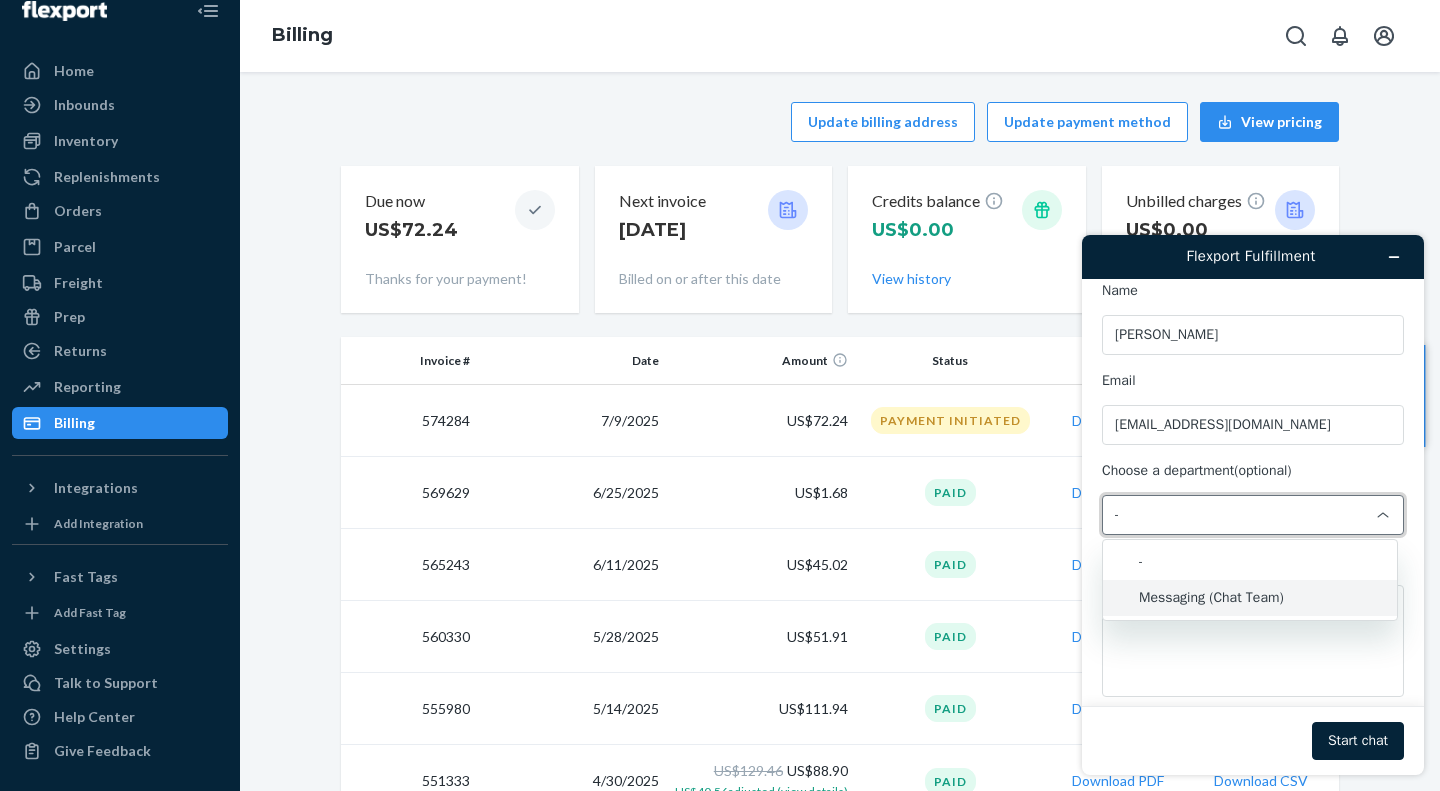 click on "Messaging (Chat Team)" at bounding box center (1250, 598) 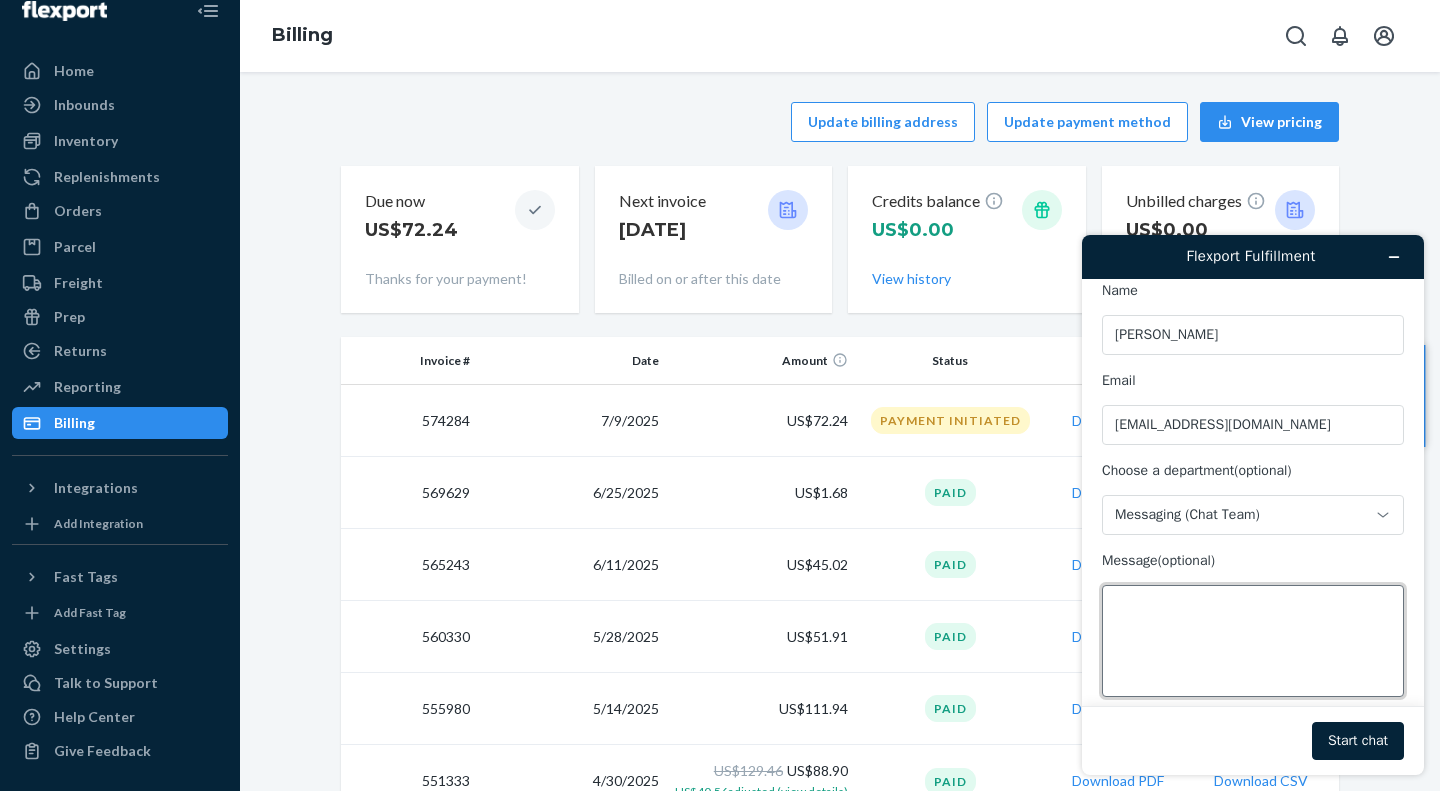 click on "Message  (optional)" at bounding box center (1253, 641) 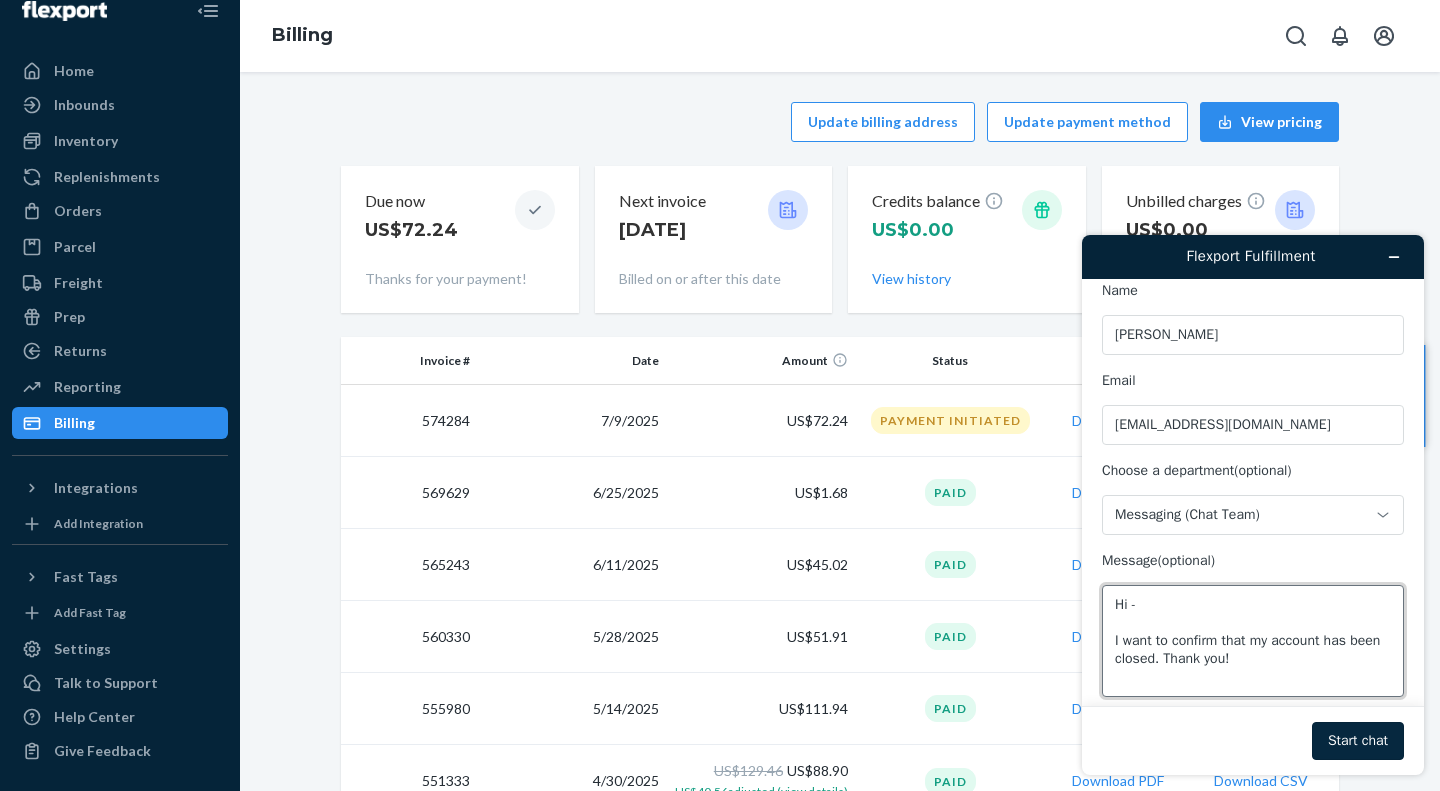 type on "Hi -
I want to confirm that my account has been closed. Thank you!" 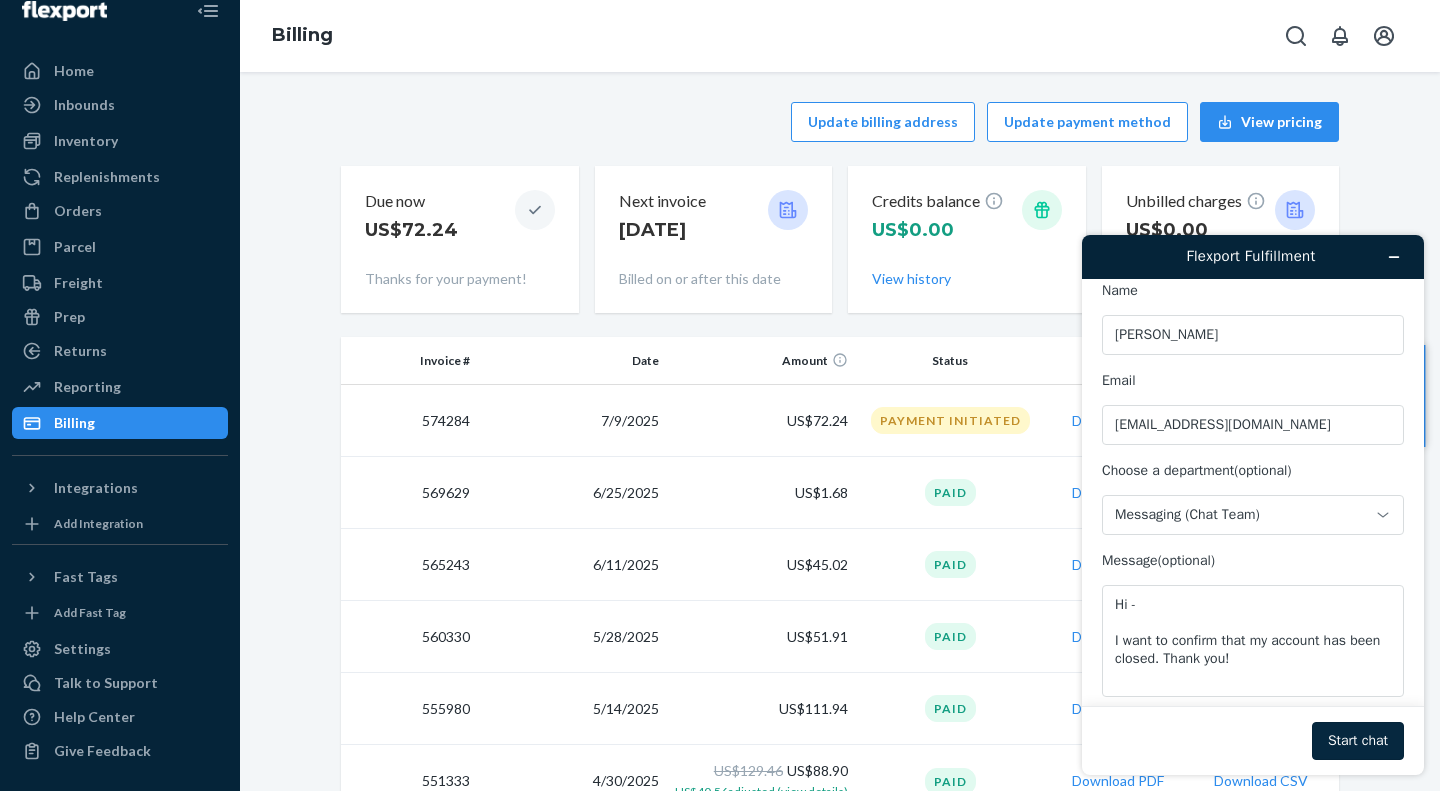 click on "Start chat" at bounding box center [1358, 741] 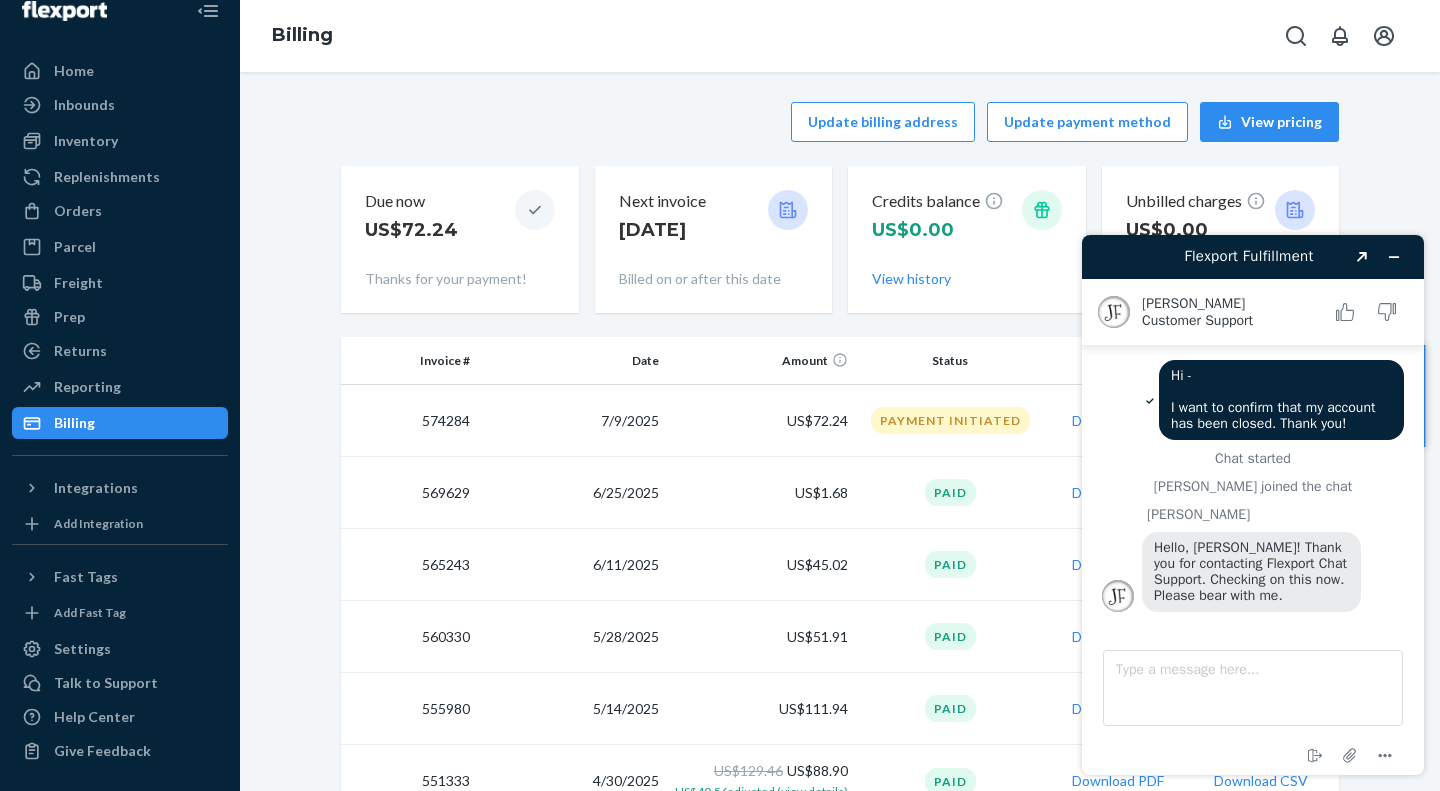scroll, scrollTop: 0, scrollLeft: 0, axis: both 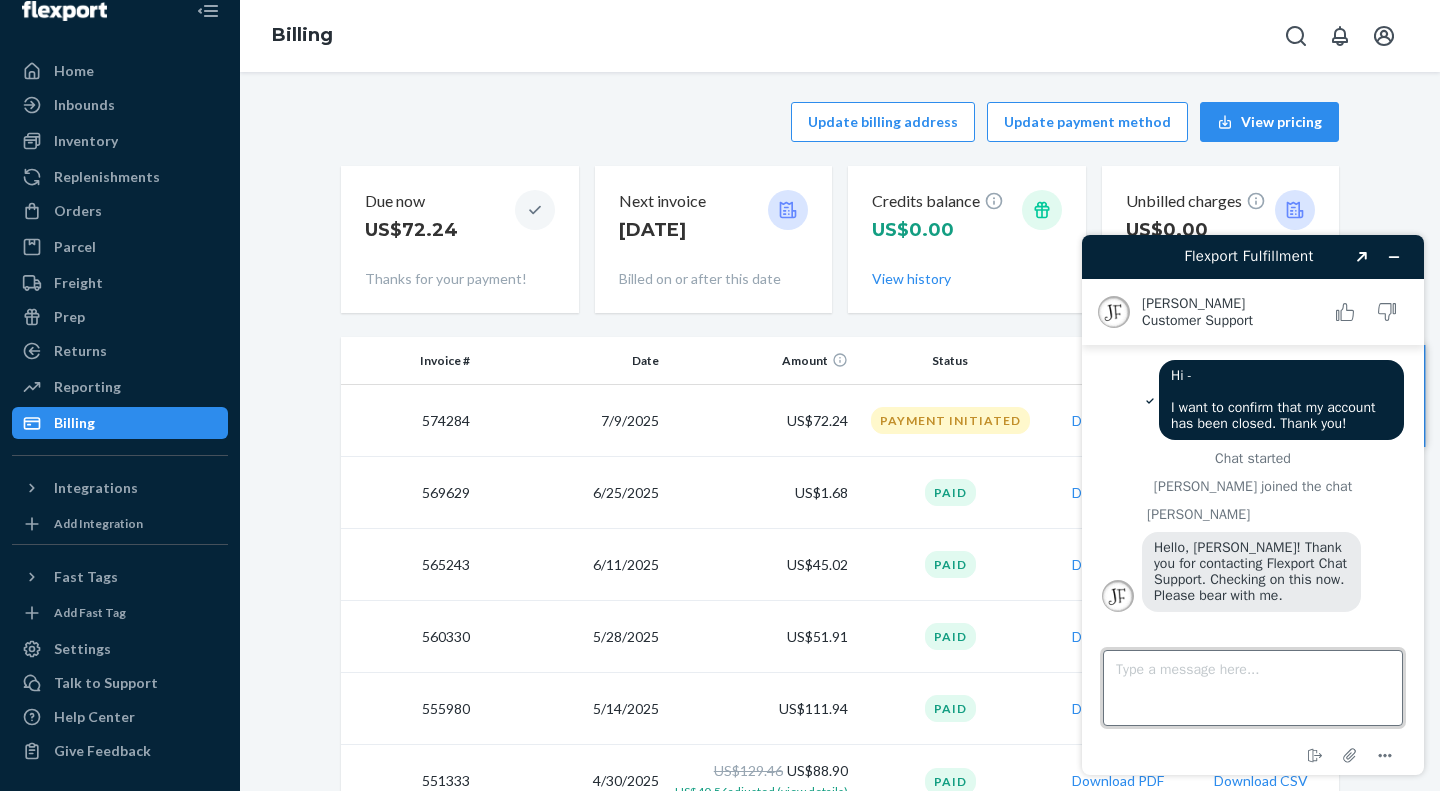 click on "Type a message here..." at bounding box center [1253, 688] 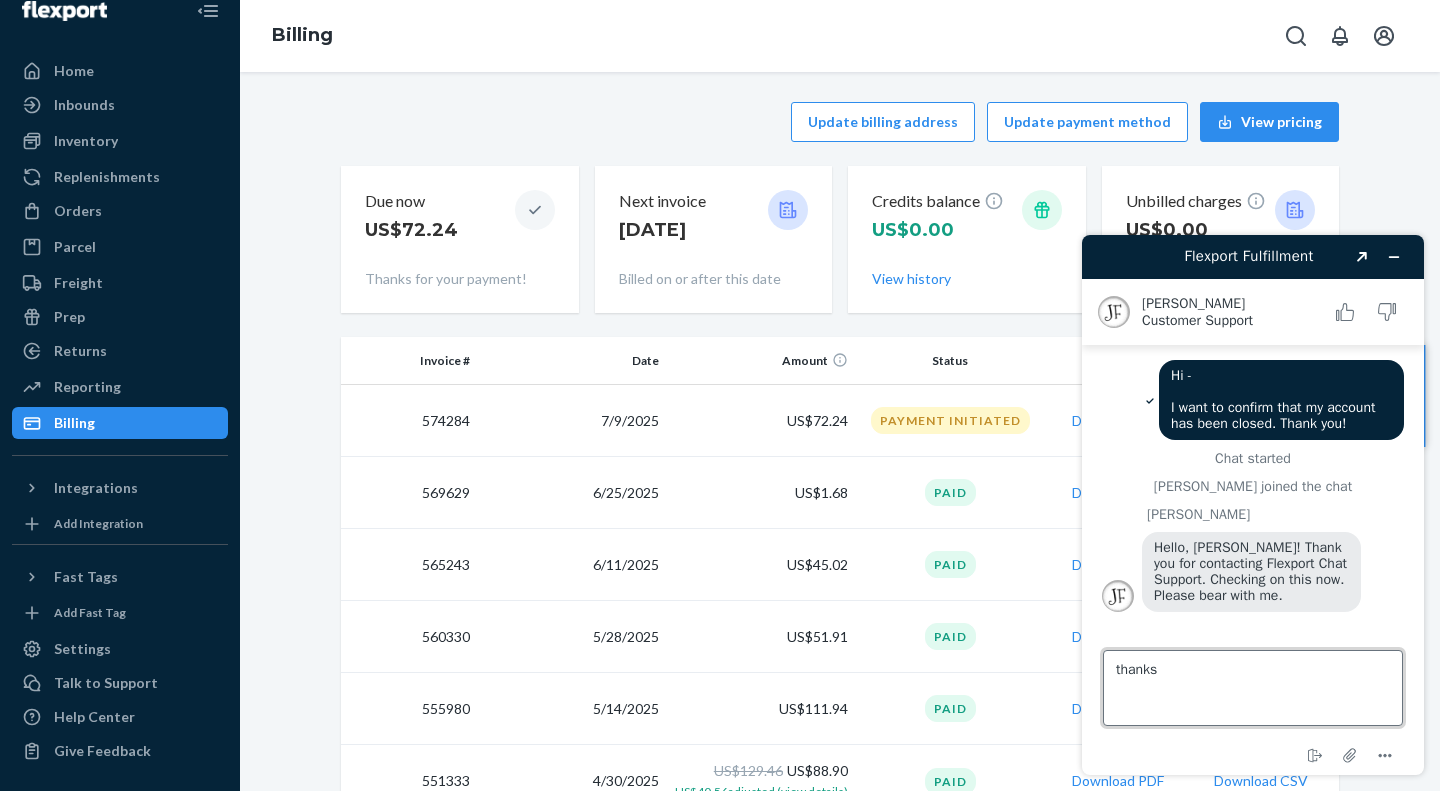 type on "thanks!" 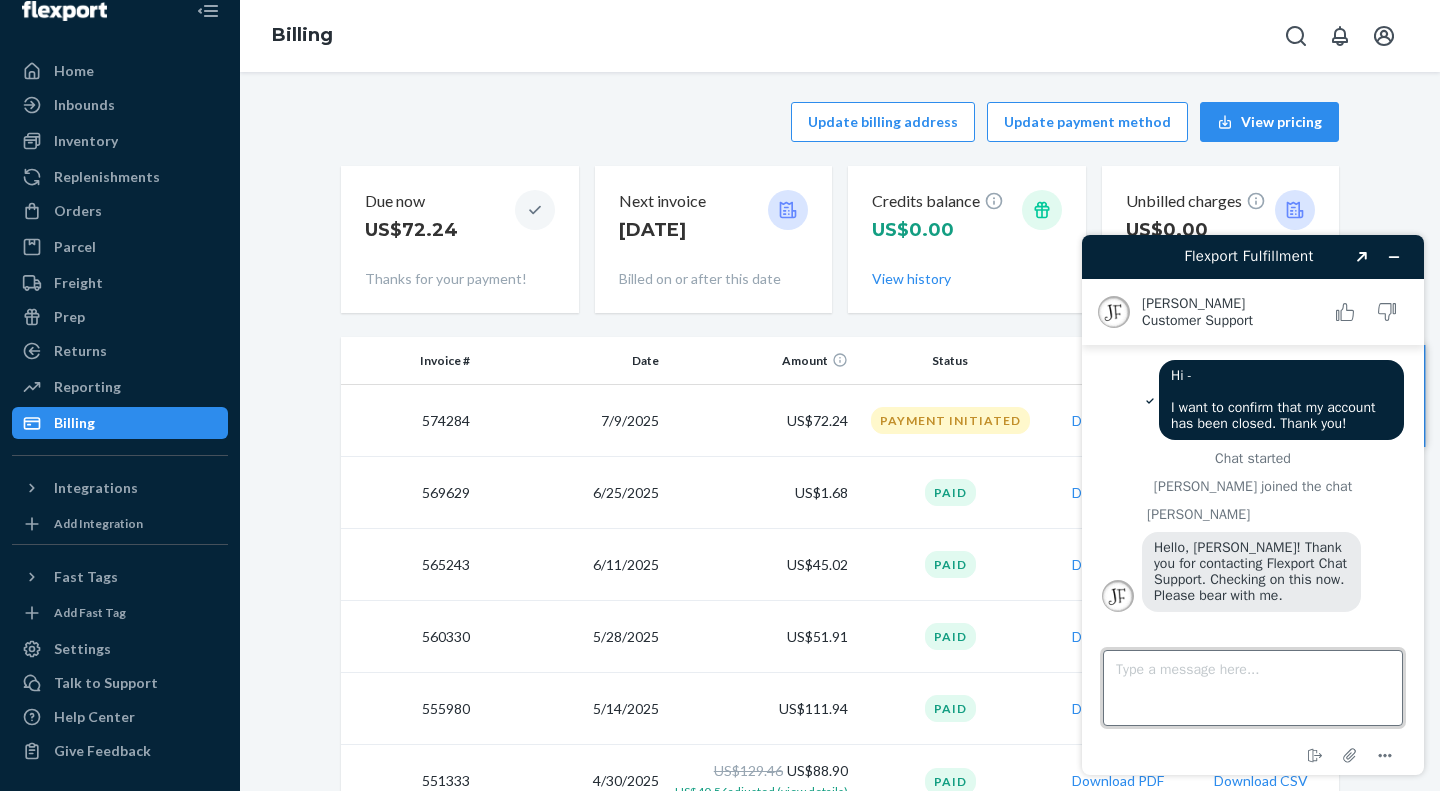 scroll, scrollTop: 38, scrollLeft: 0, axis: vertical 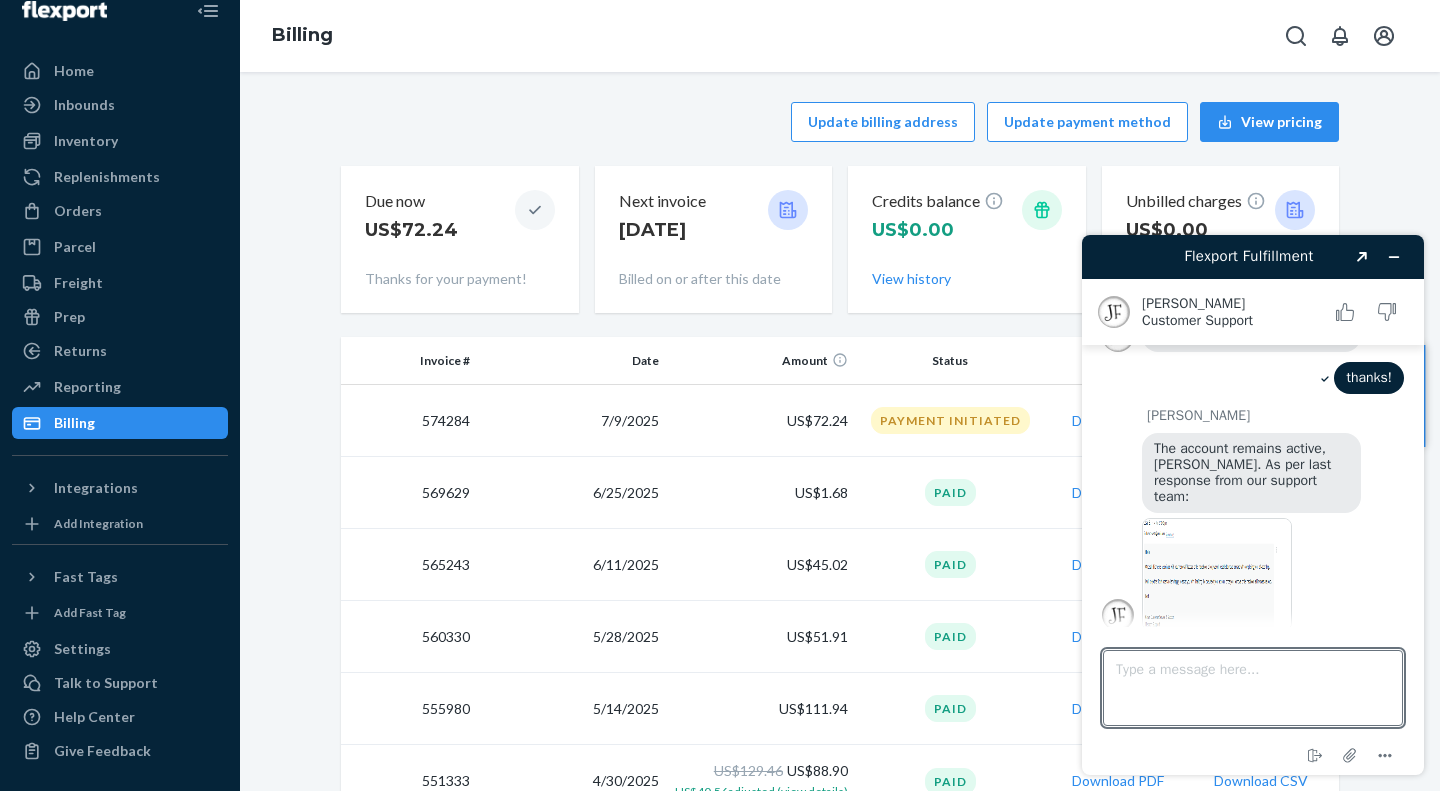 click at bounding box center (1217, 574) 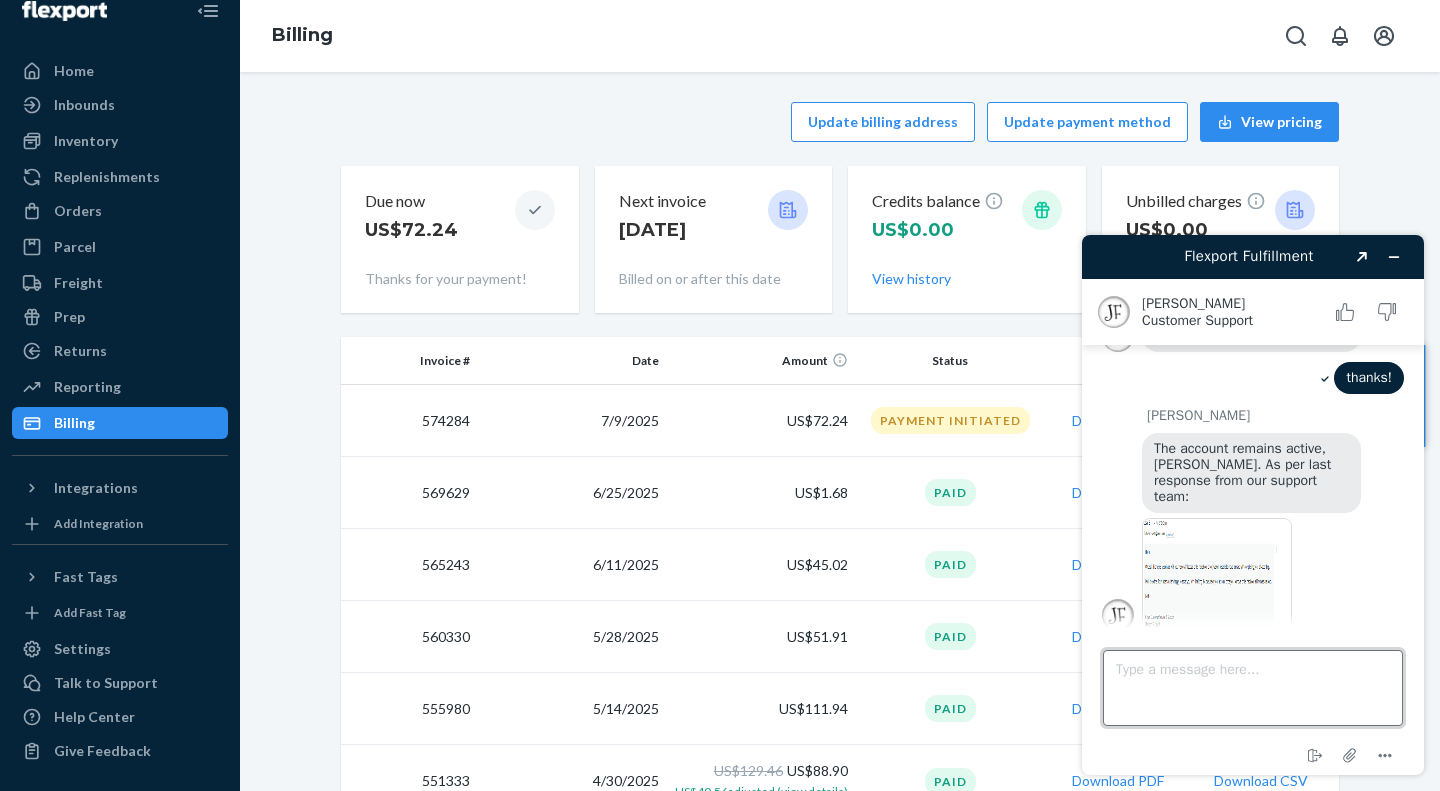 click on "Type a message here..." at bounding box center [1253, 688] 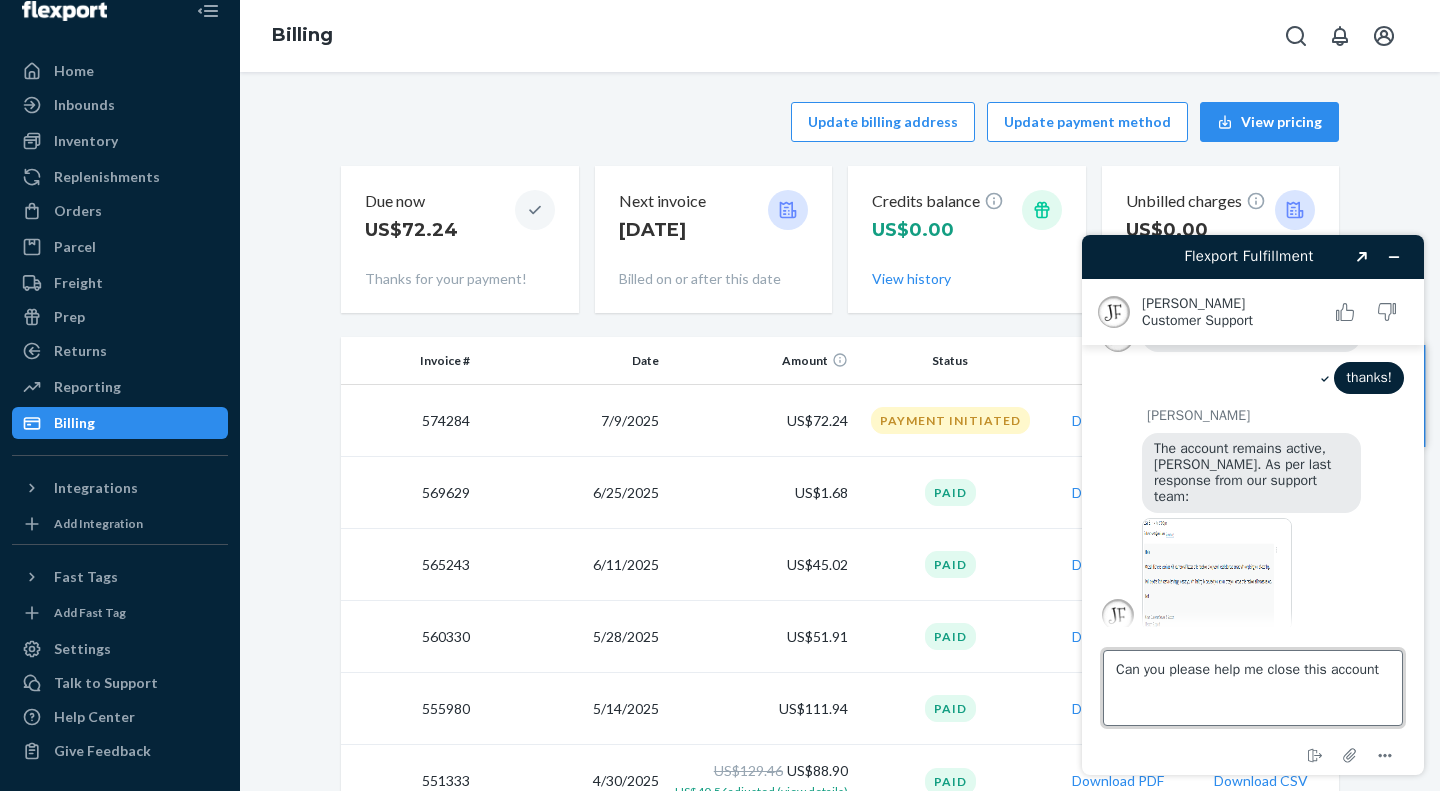 type on "Can you please help me close this account?" 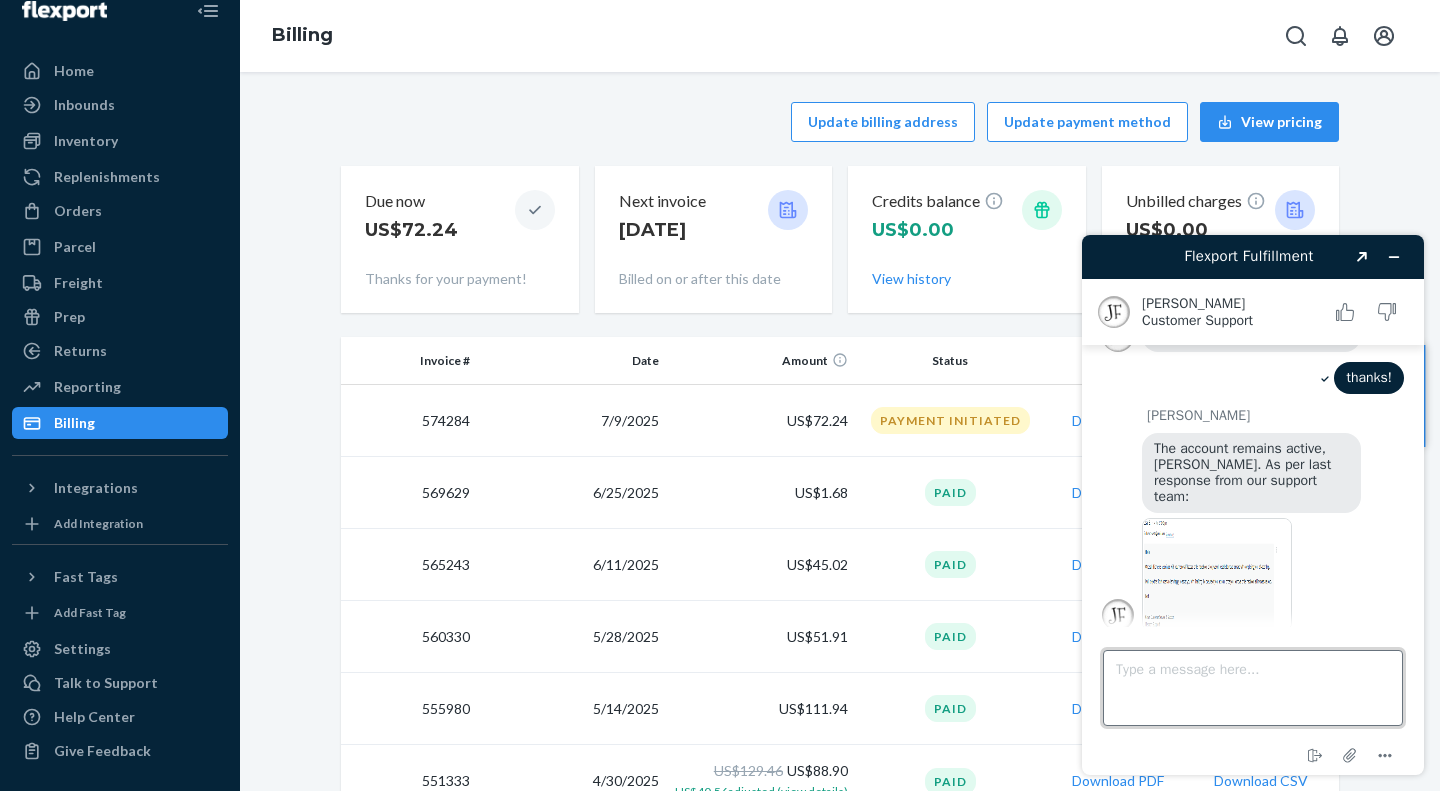 scroll, scrollTop: 357, scrollLeft: 0, axis: vertical 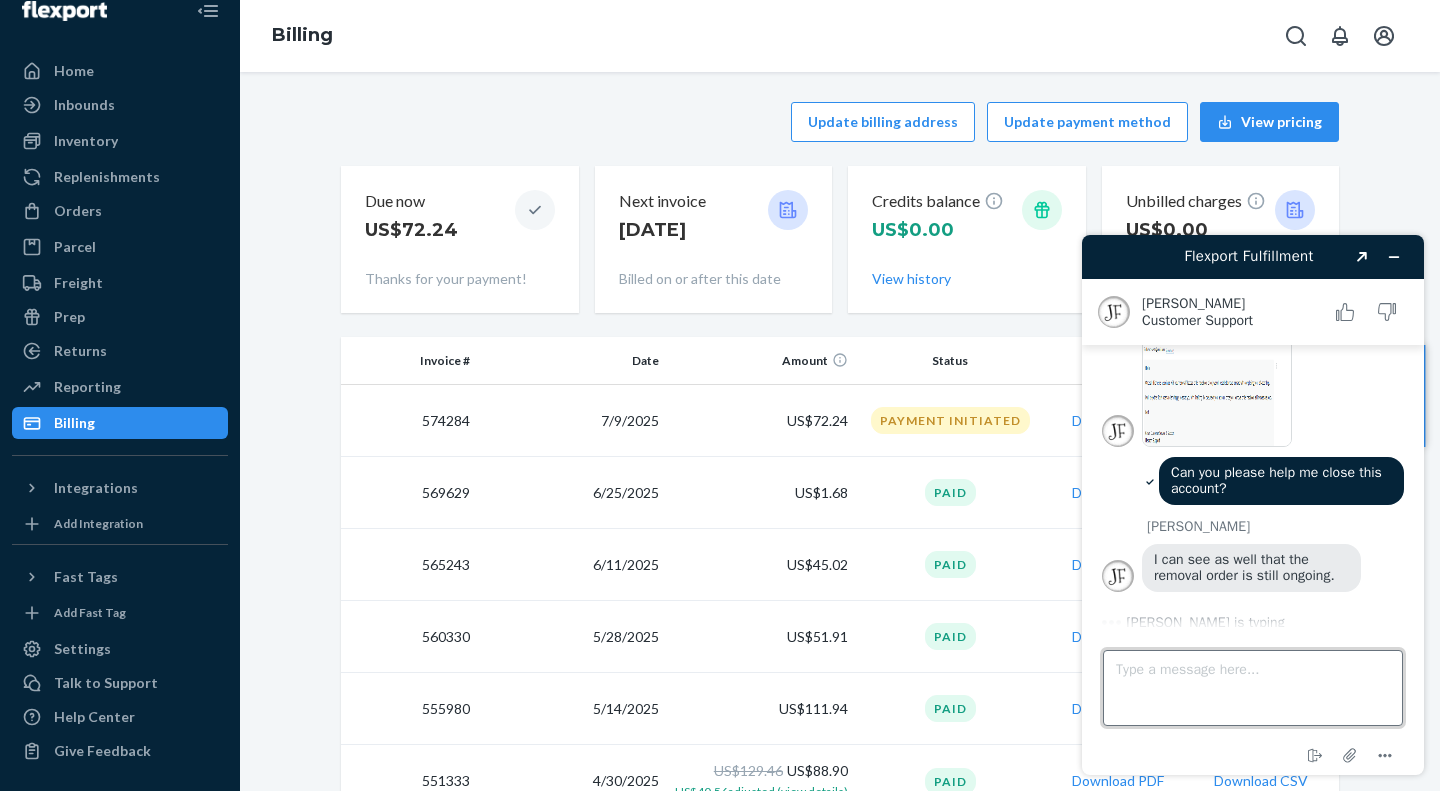 click on "Type a message here..." at bounding box center (1253, 688) 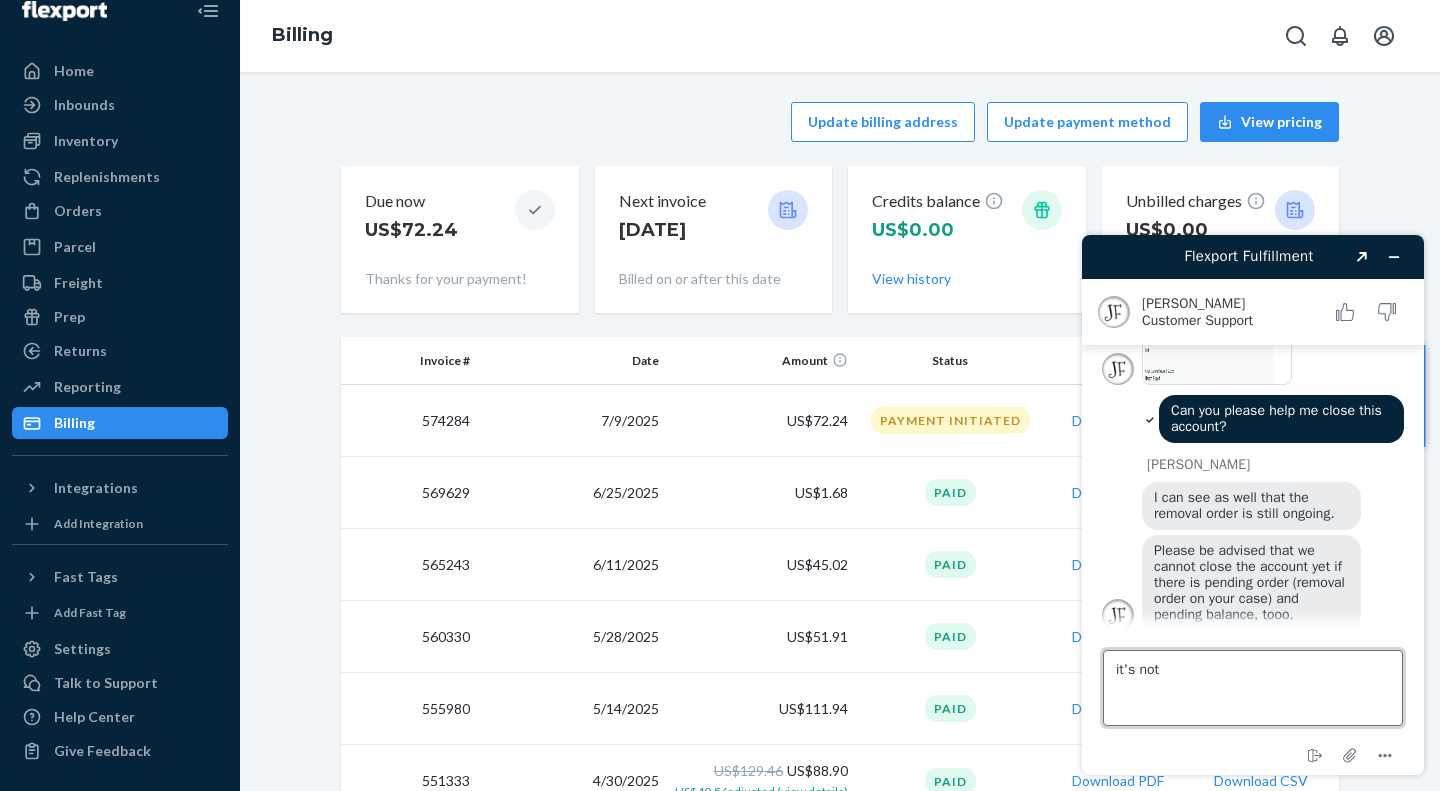 scroll, scrollTop: 511, scrollLeft: 0, axis: vertical 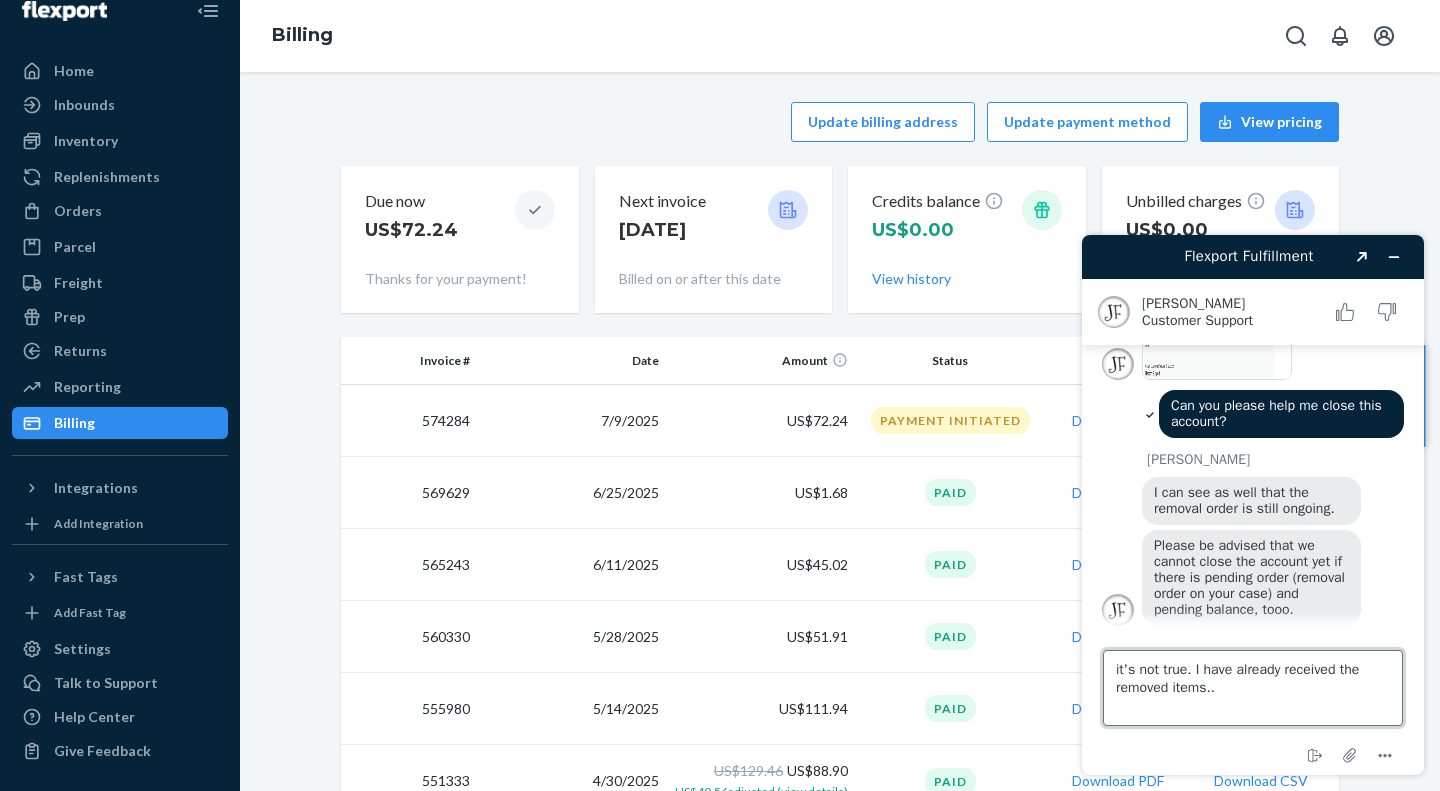 type on "it's not true. I have already received the removed items..." 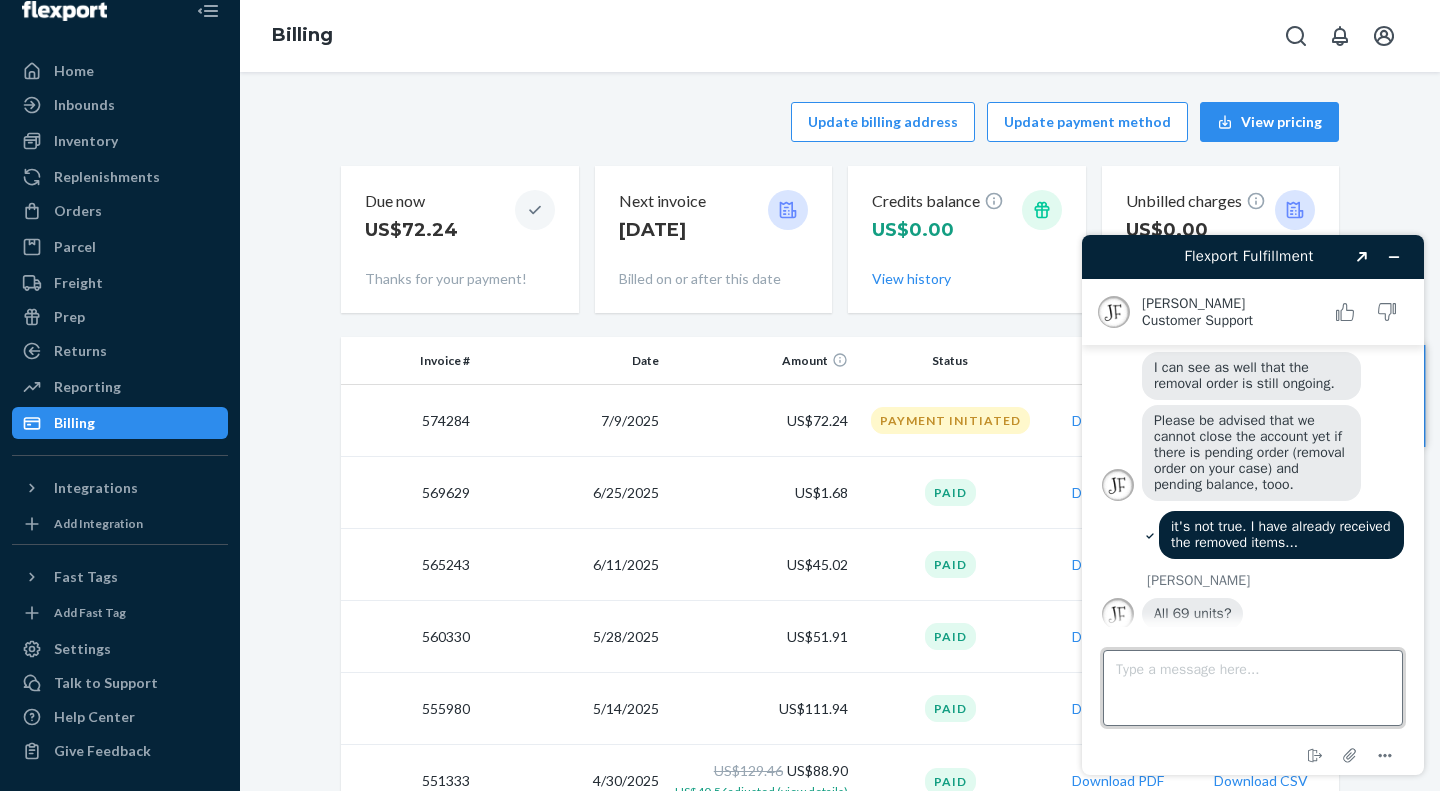 scroll, scrollTop: 641, scrollLeft: 0, axis: vertical 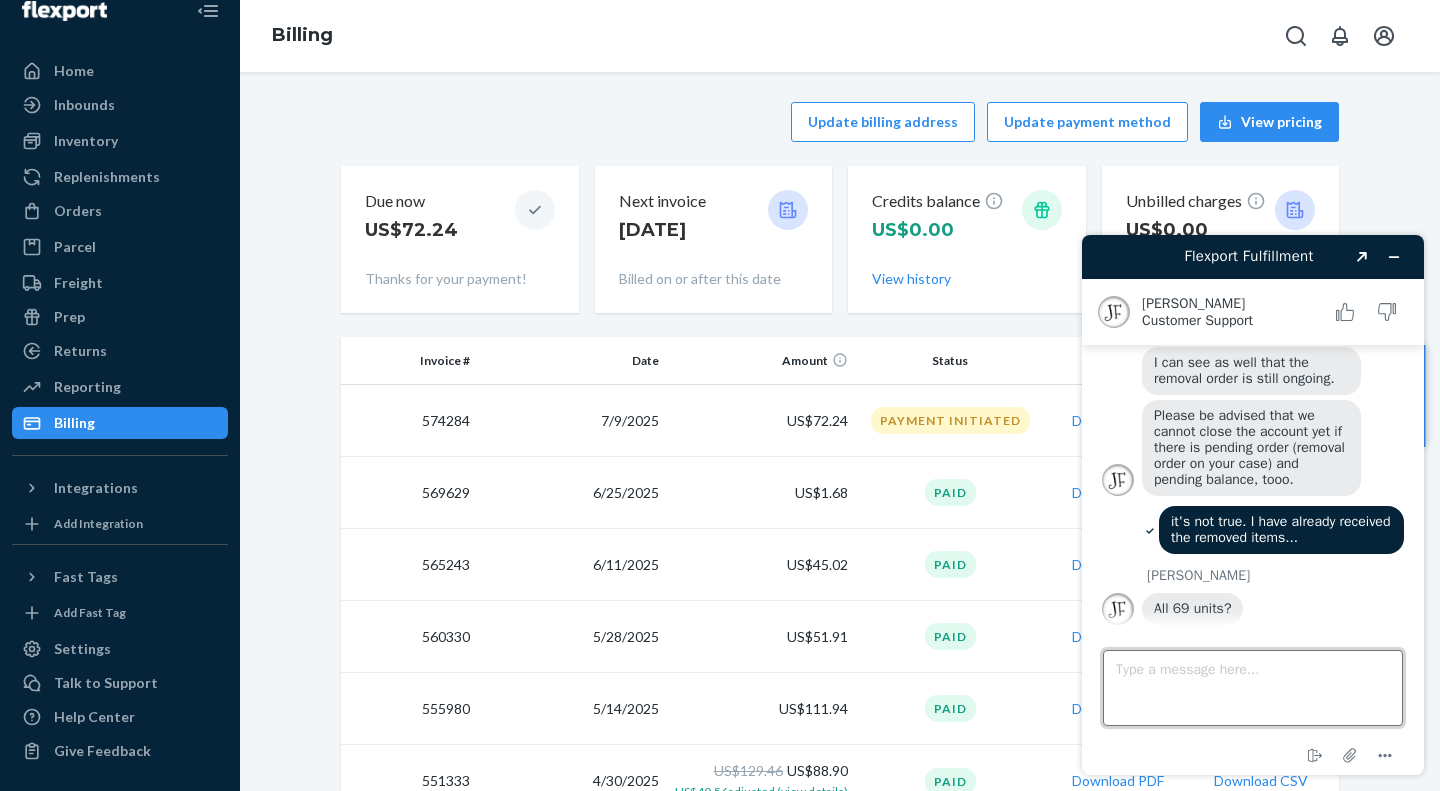 click on "Type a message here..." at bounding box center [1253, 688] 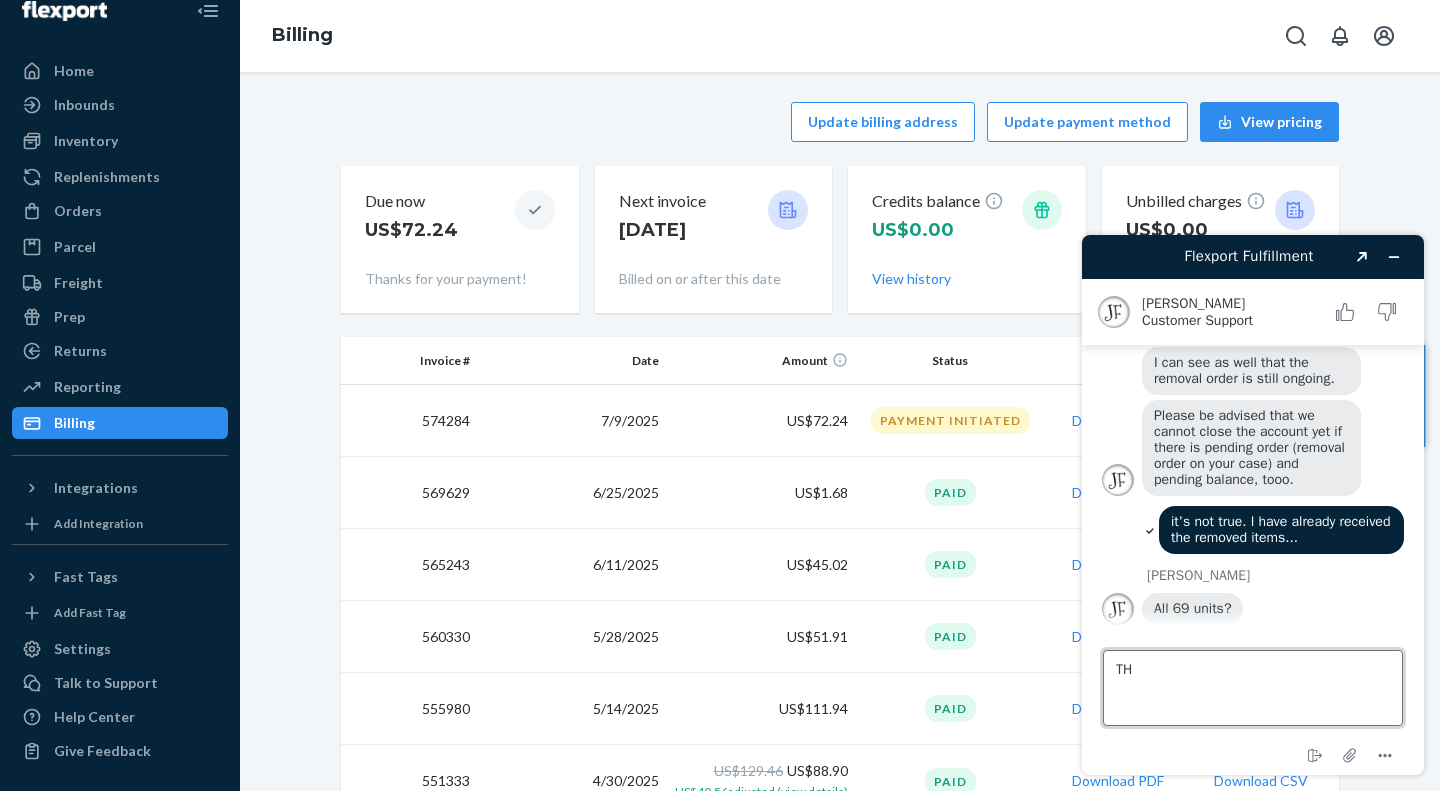 type on "T" 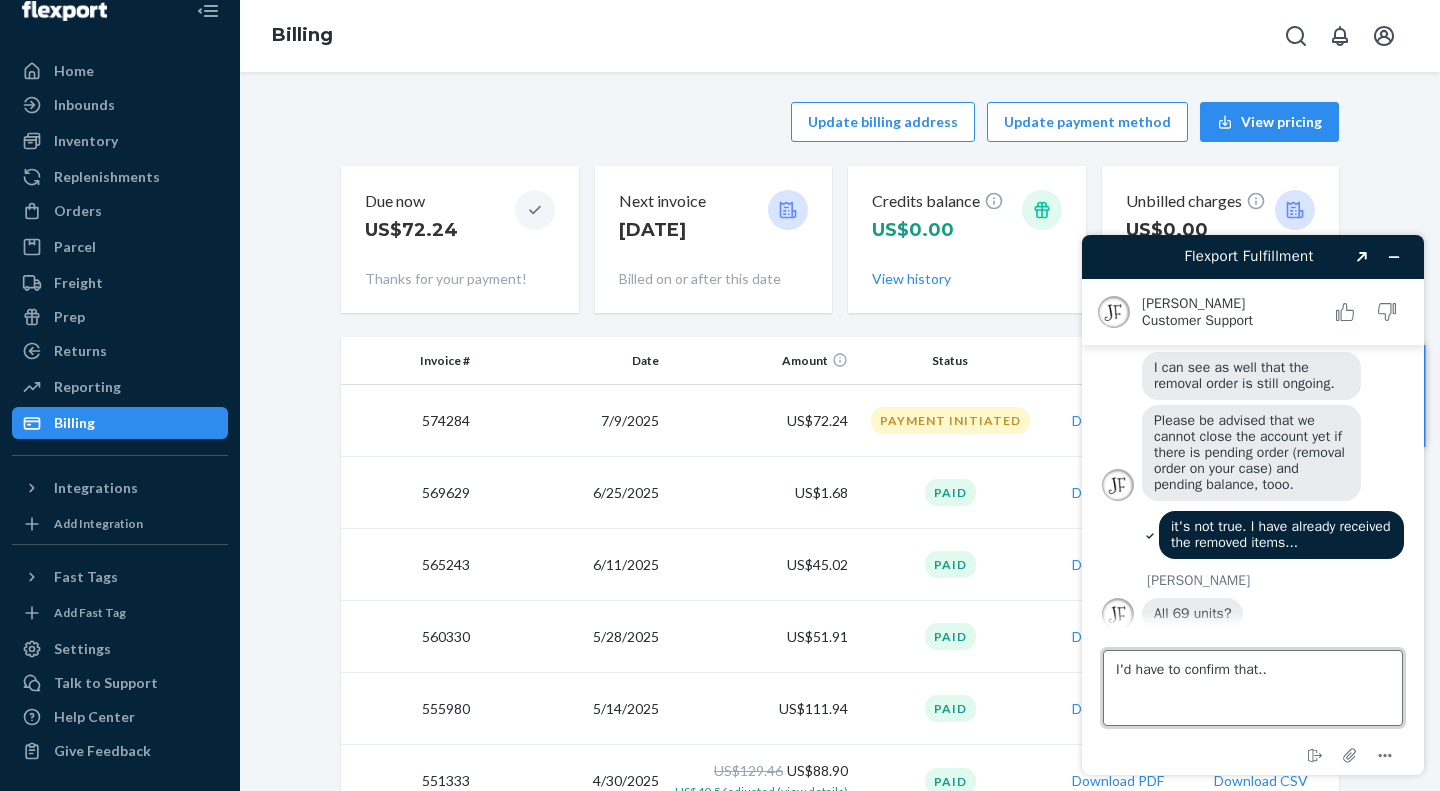 type on "I'd have to confirm that.. ." 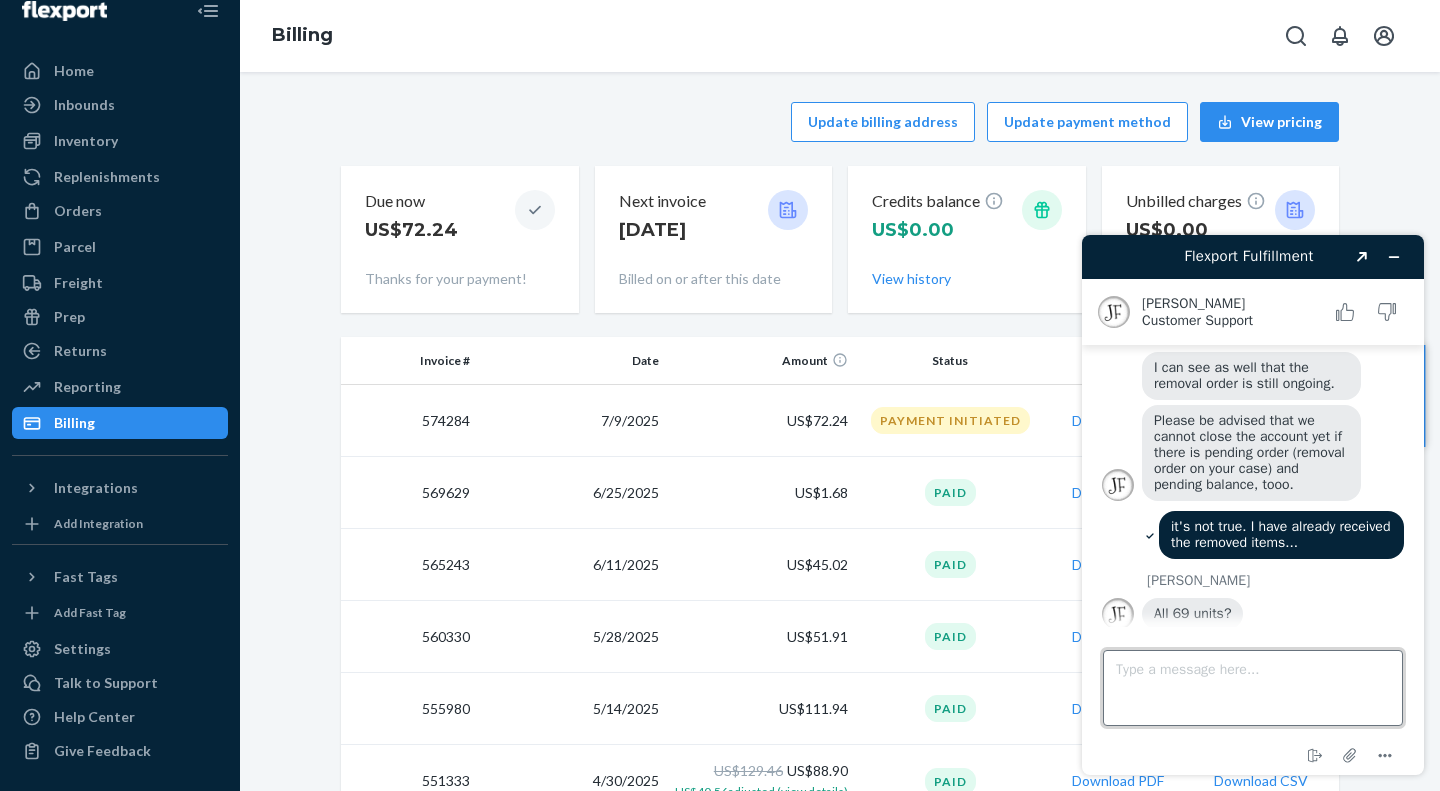 scroll, scrollTop: 678, scrollLeft: 0, axis: vertical 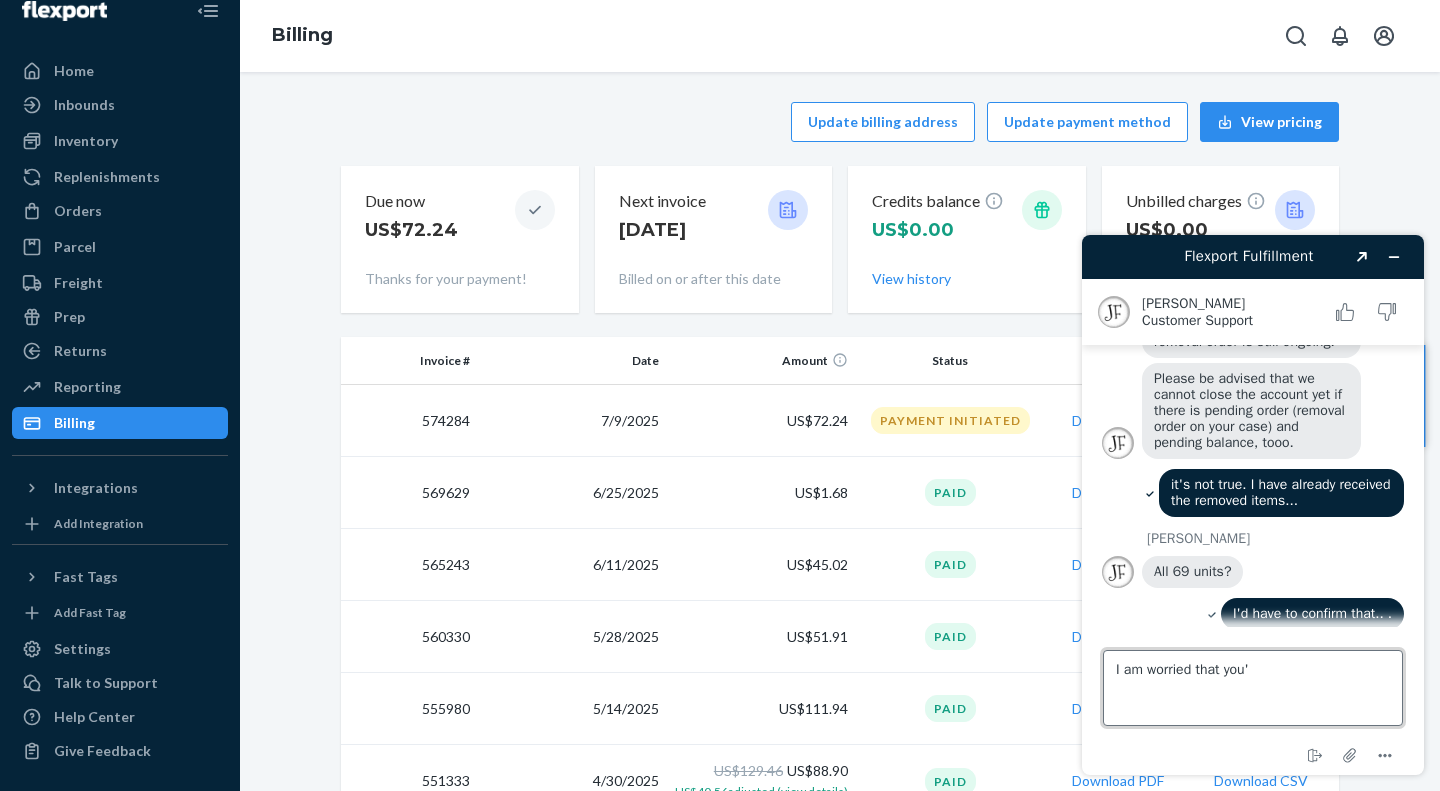 type on "I am worried that you'l" 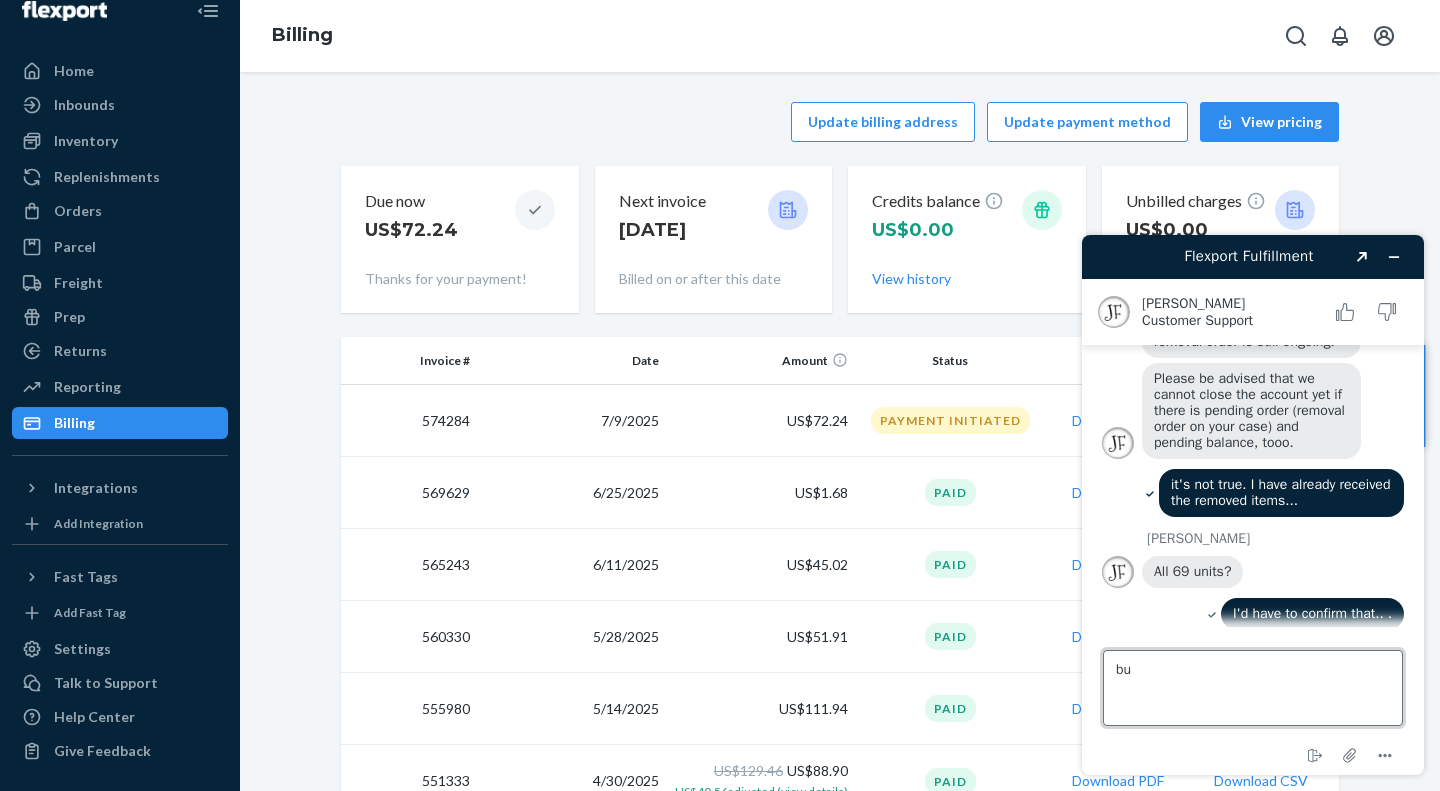 type on "b" 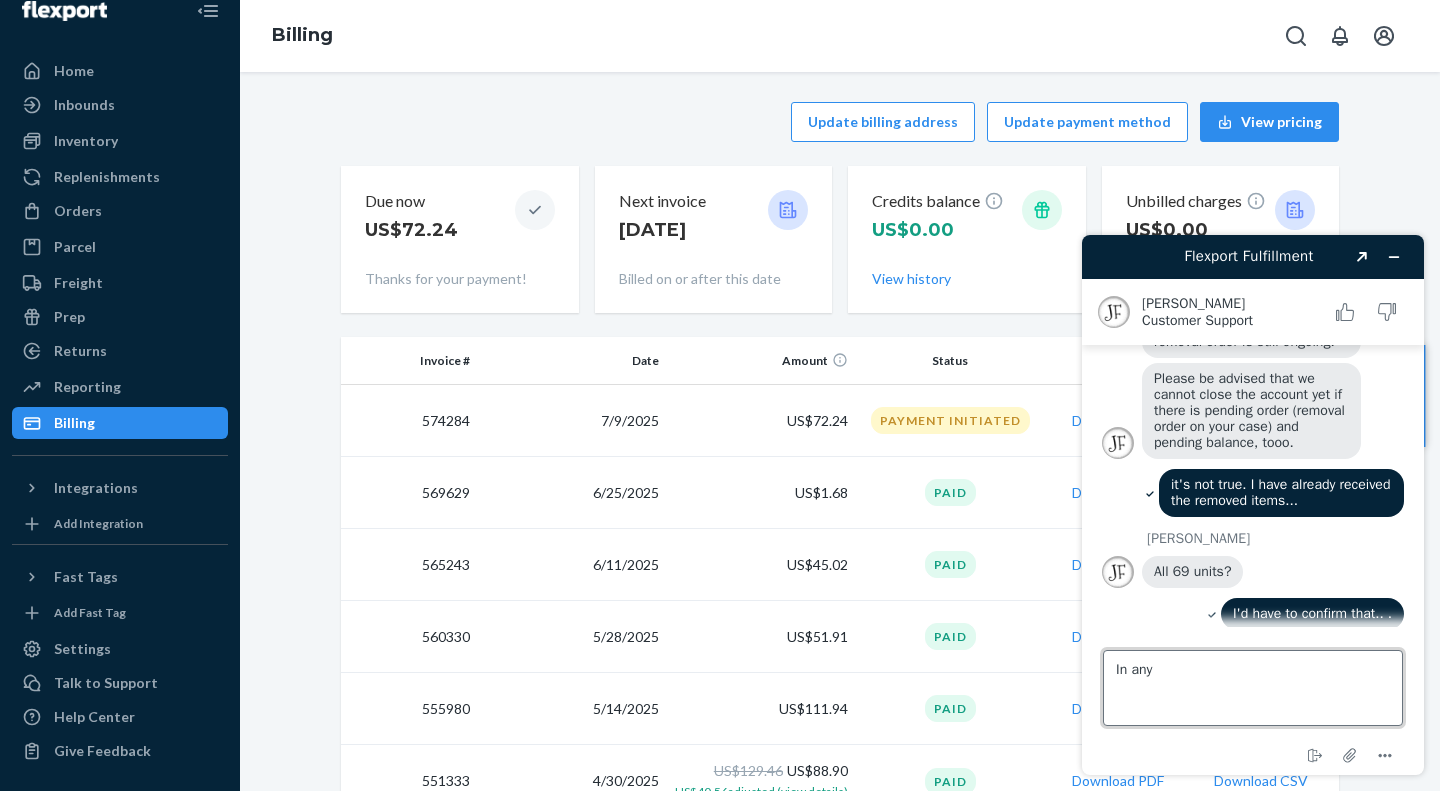 scroll, scrollTop: 682, scrollLeft: 0, axis: vertical 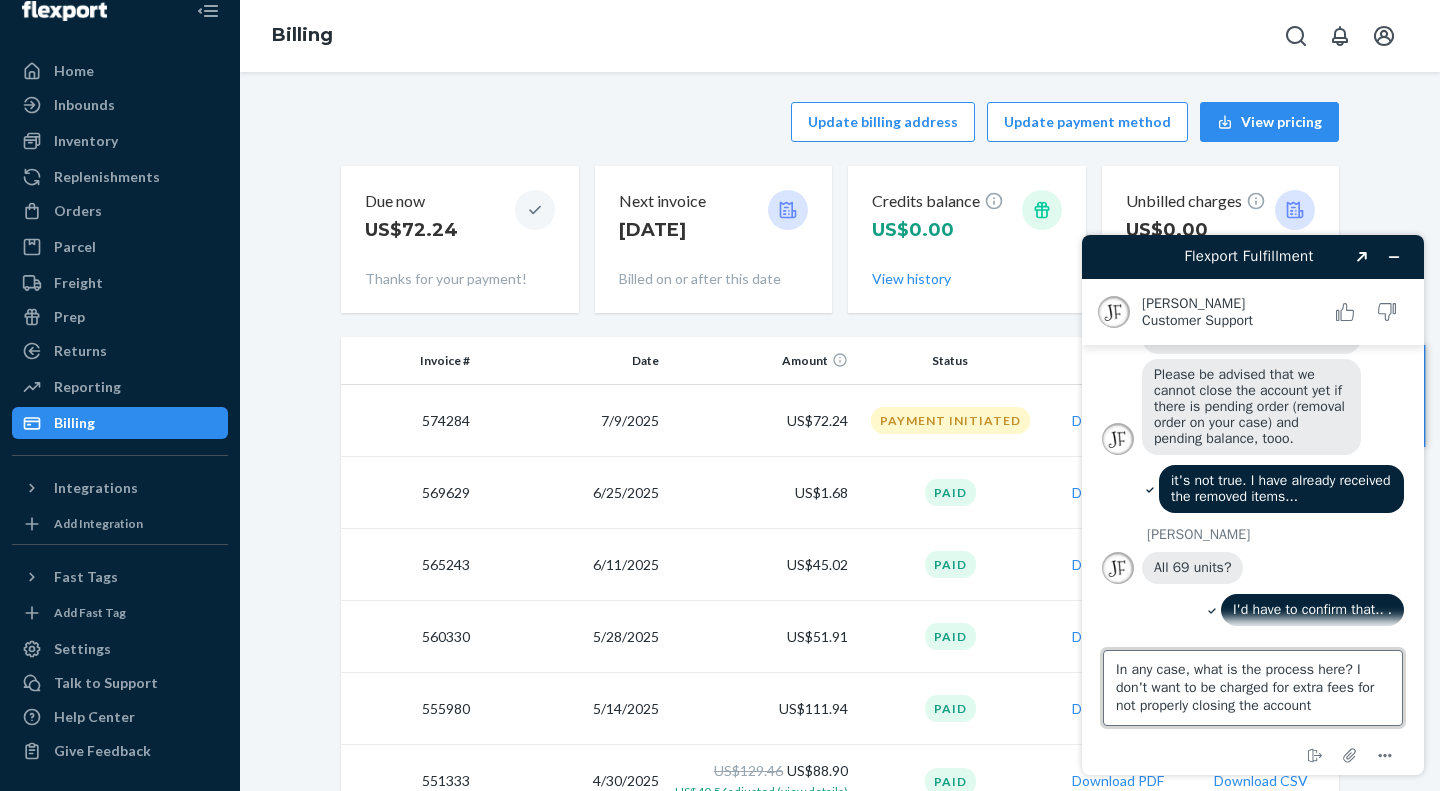 type on "In any case, what is the process here? I don't want to be charged for extra fees for not properly closing the account." 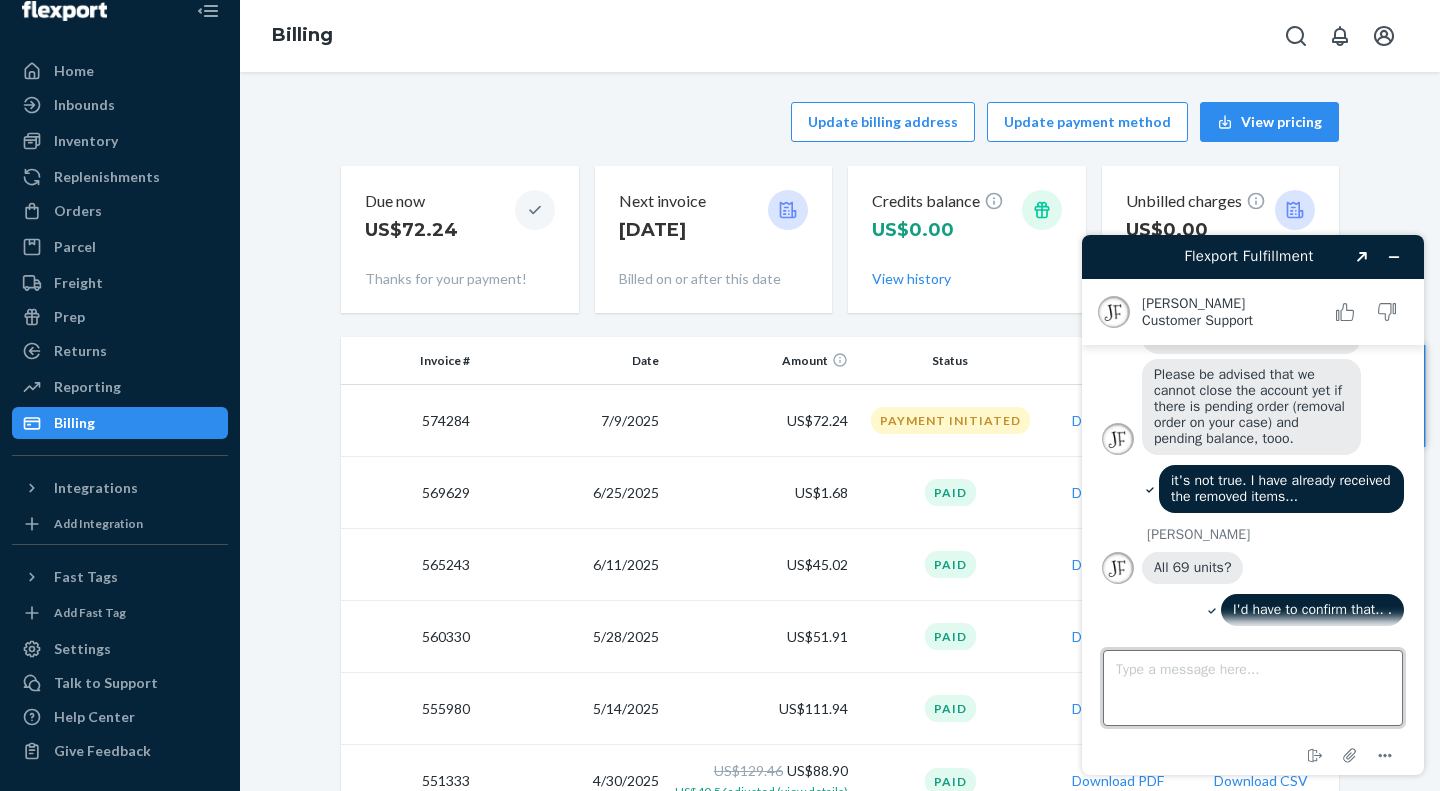 scroll, scrollTop: 802, scrollLeft: 0, axis: vertical 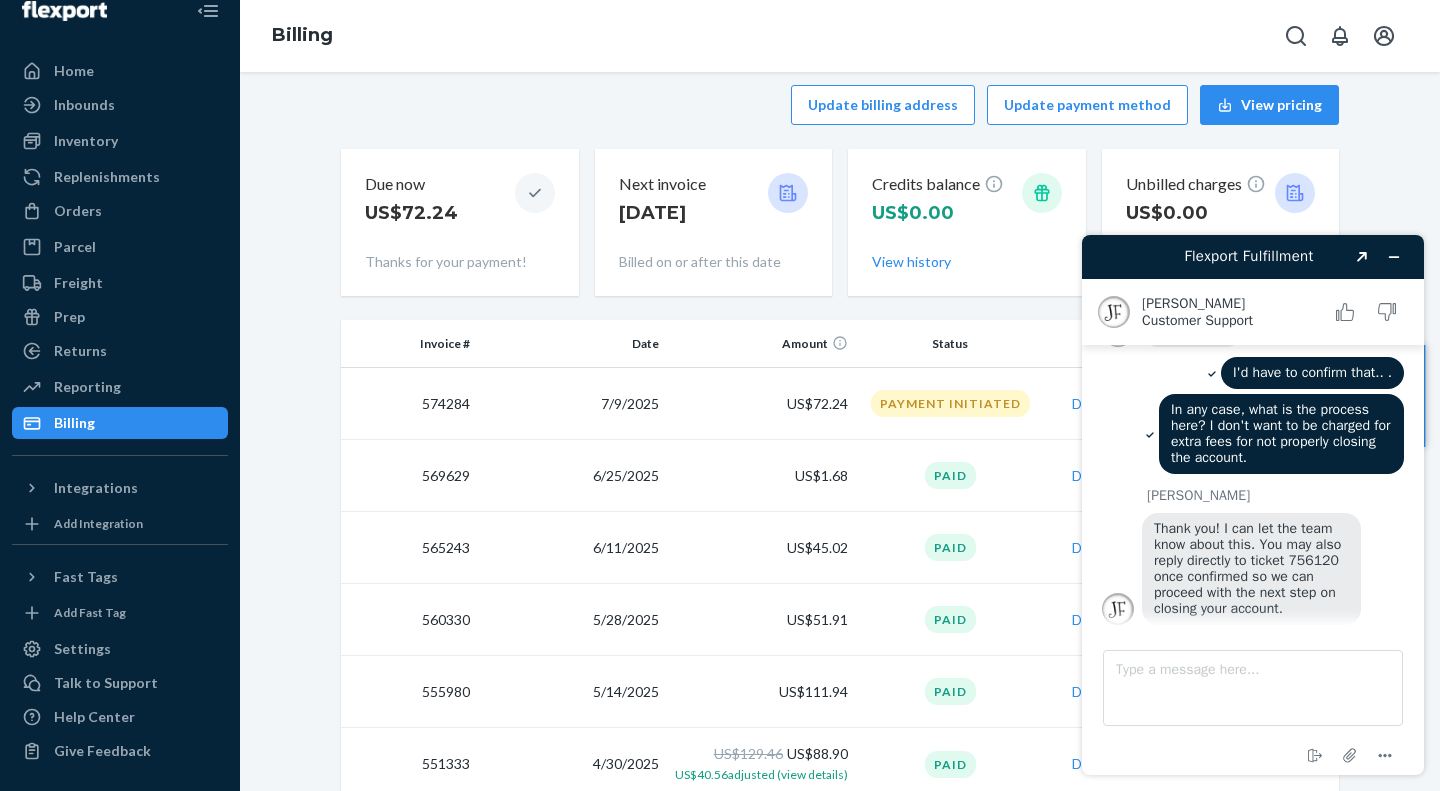 click on "Type a message here..." at bounding box center (1253, 684) 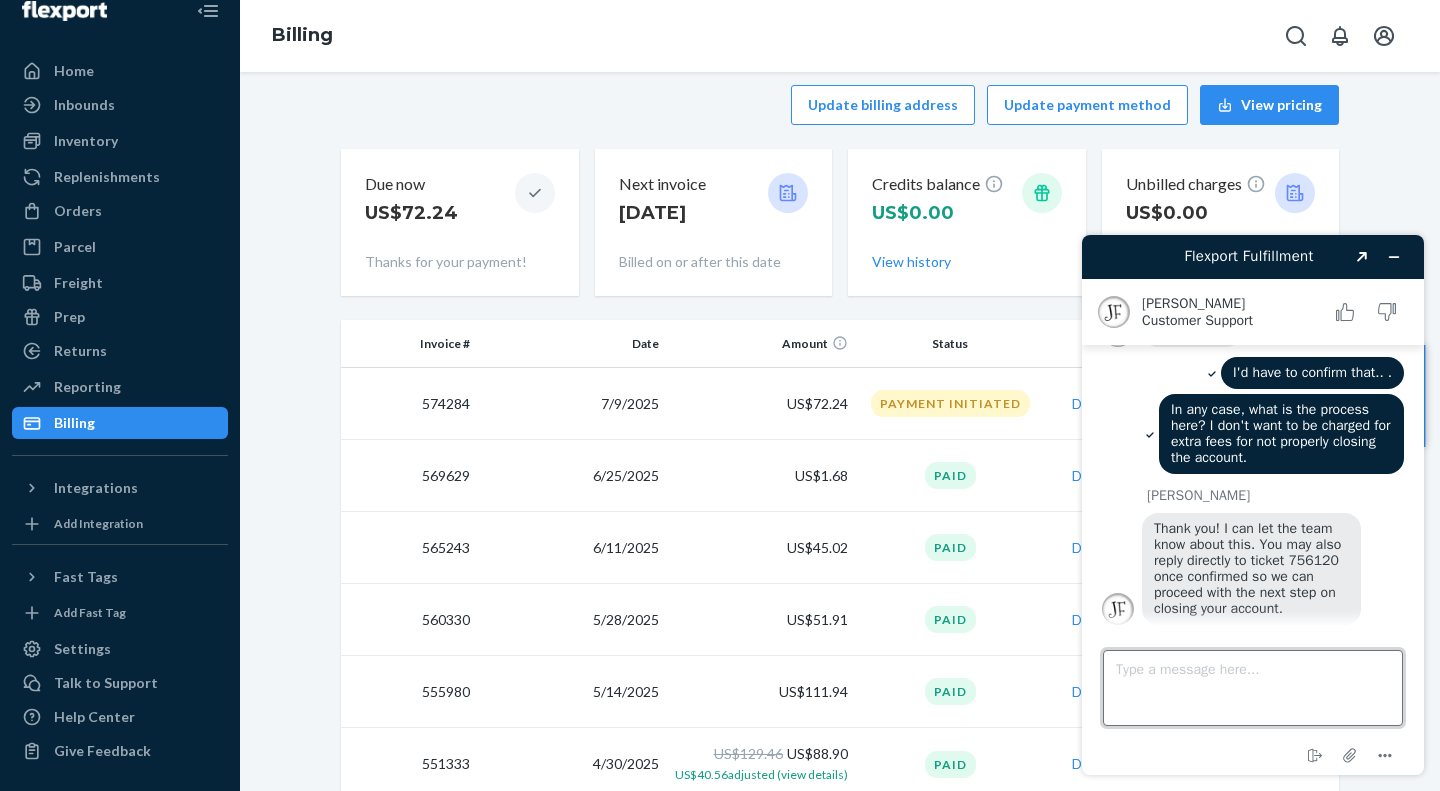 click on "Type a message here..." at bounding box center [1253, 688] 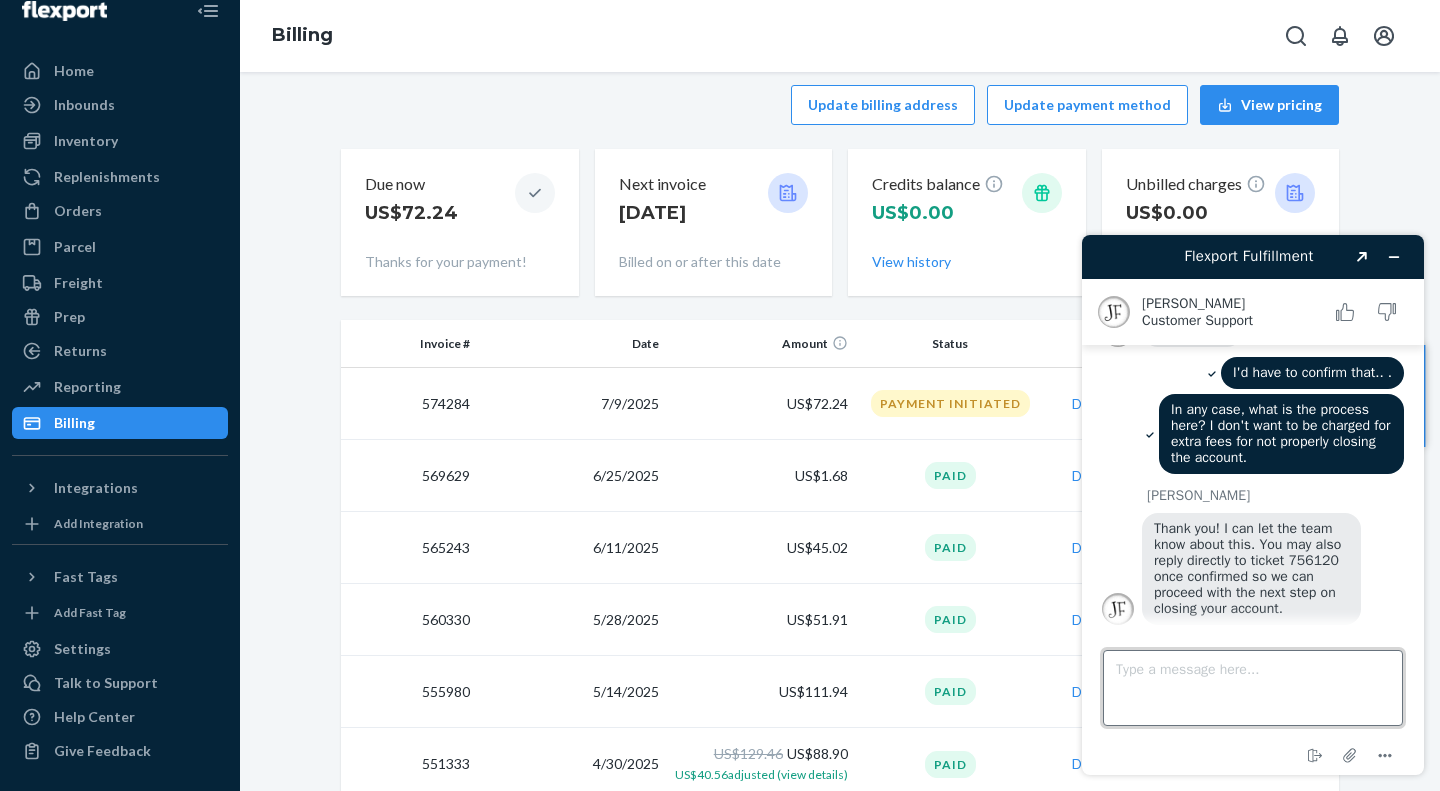type on "y" 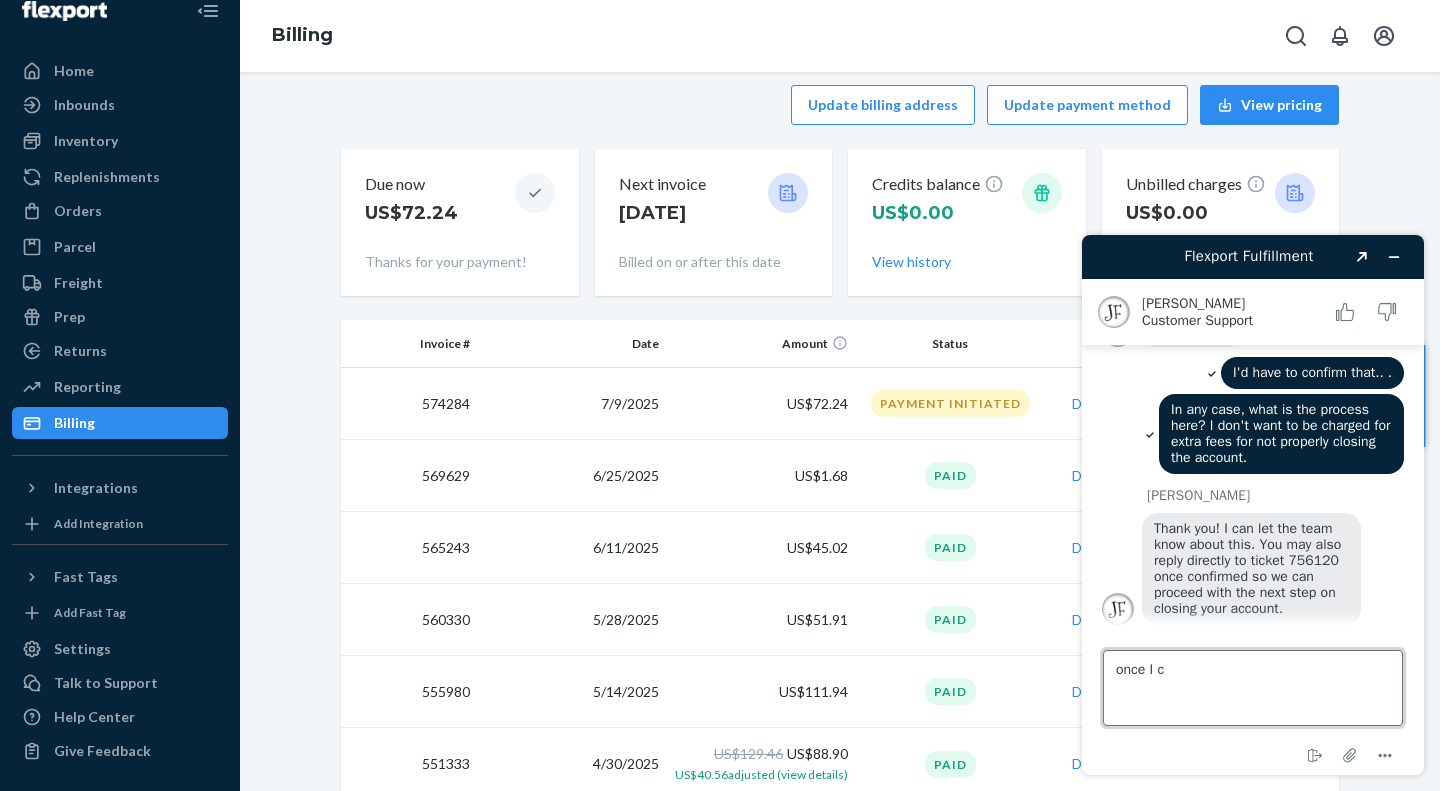 scroll, scrollTop: 1063, scrollLeft: 0, axis: vertical 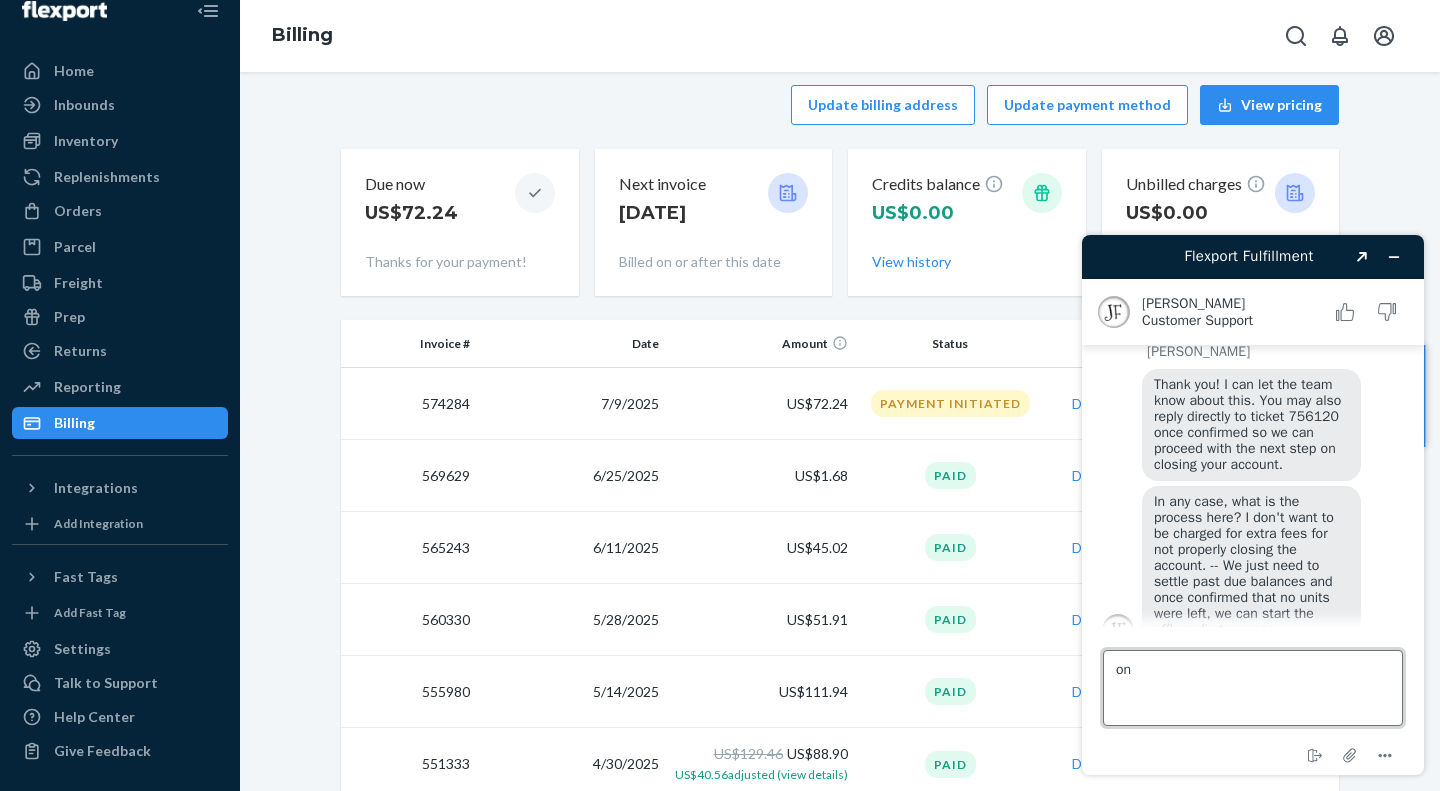 type on "o" 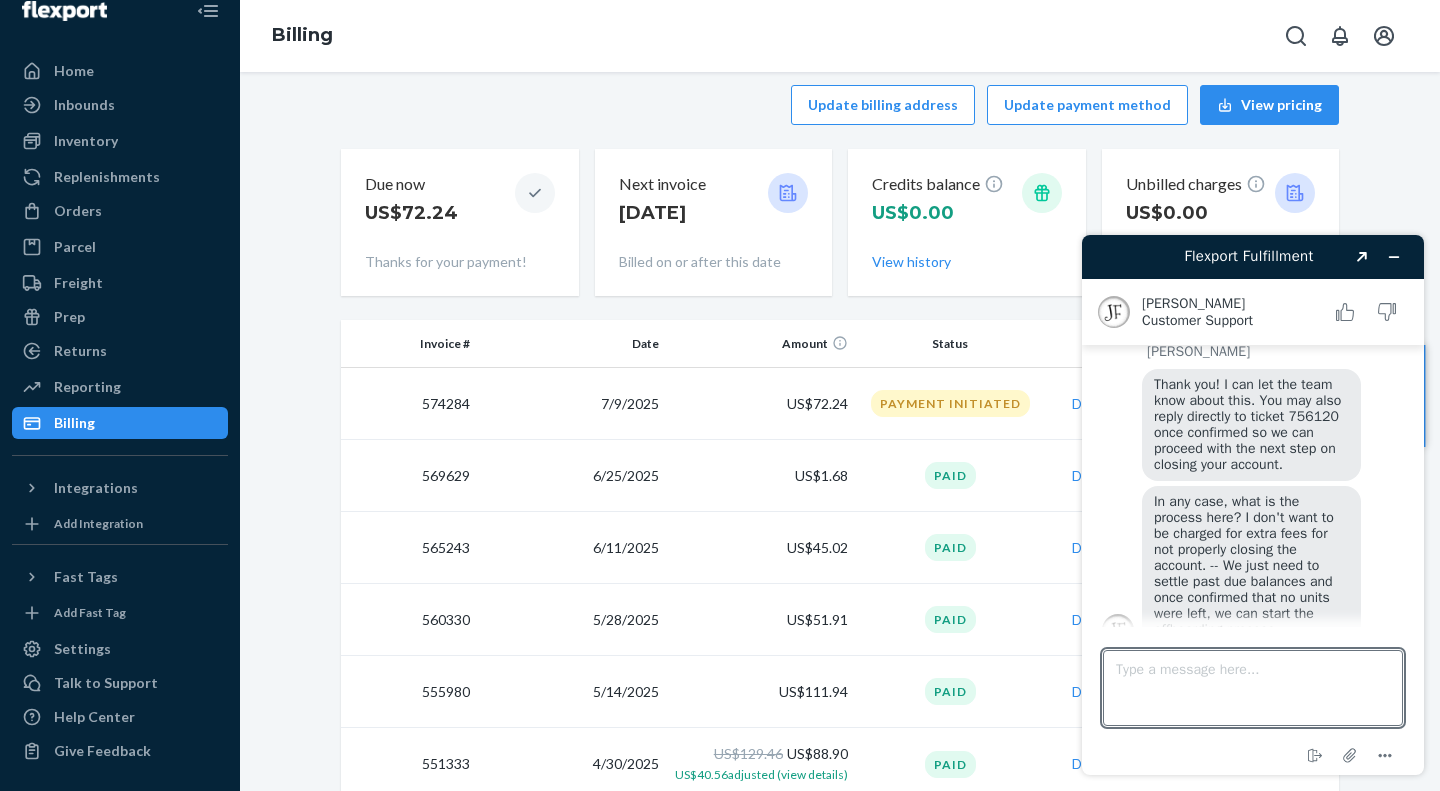 click on "In any case, what is the process here? I don't want to be charged for extra fees for not properly closing the account. -- We just need to settle past due balances and once confirmed that no units were left, we can start the offboarding process." at bounding box center (1246, 565) 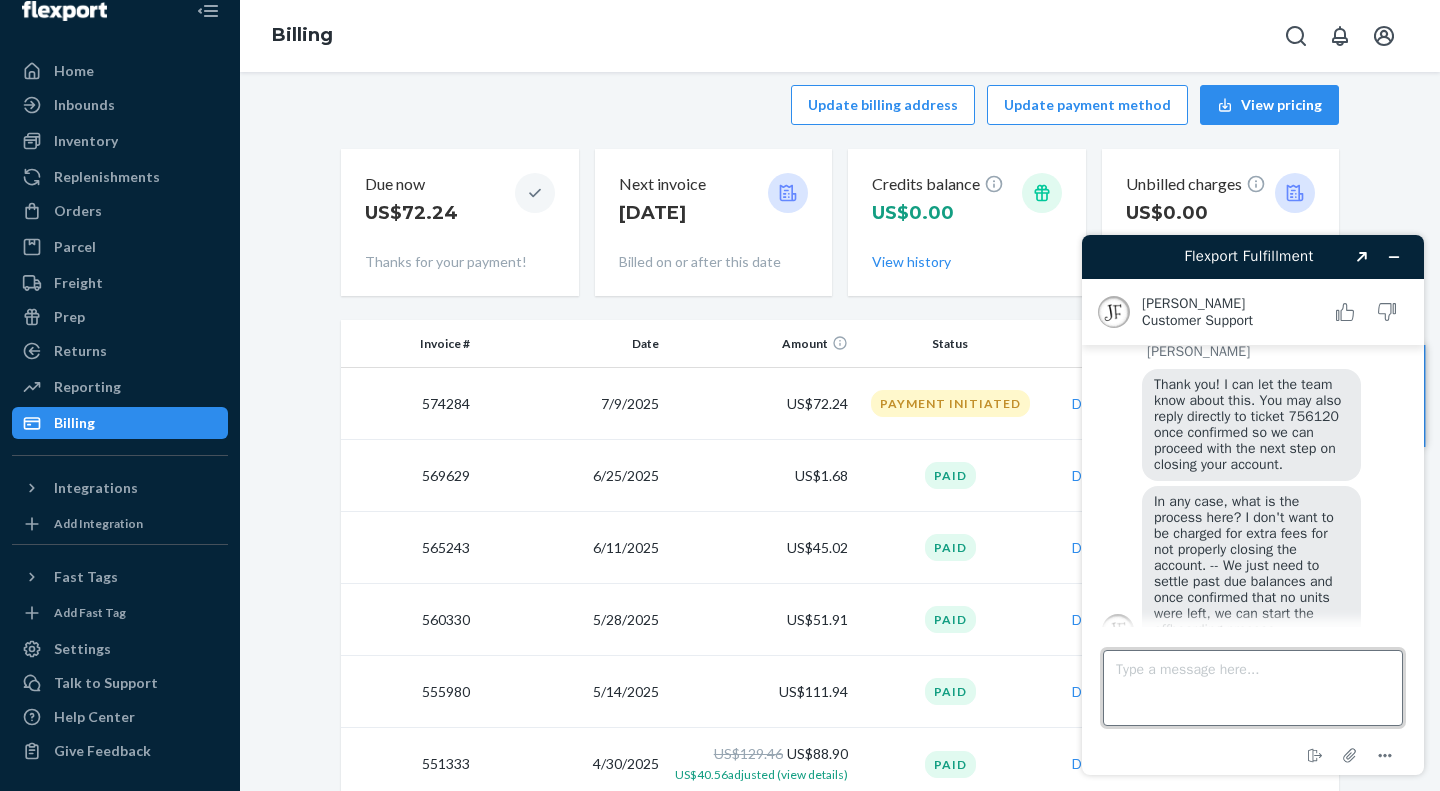 click on "Type a message here..." at bounding box center [1253, 688] 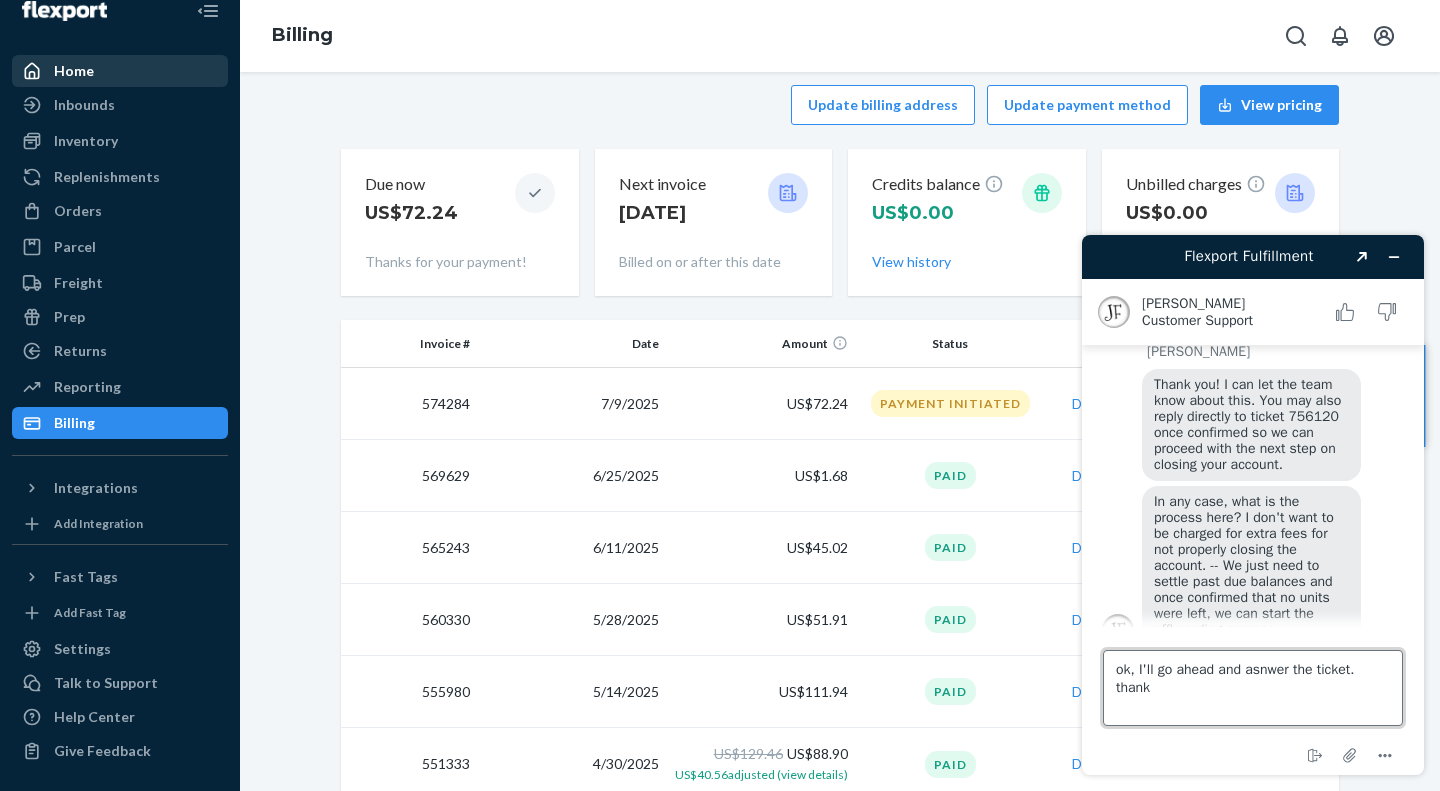 type on "ok, I'll go ahead and asnwer the ticket. thank" 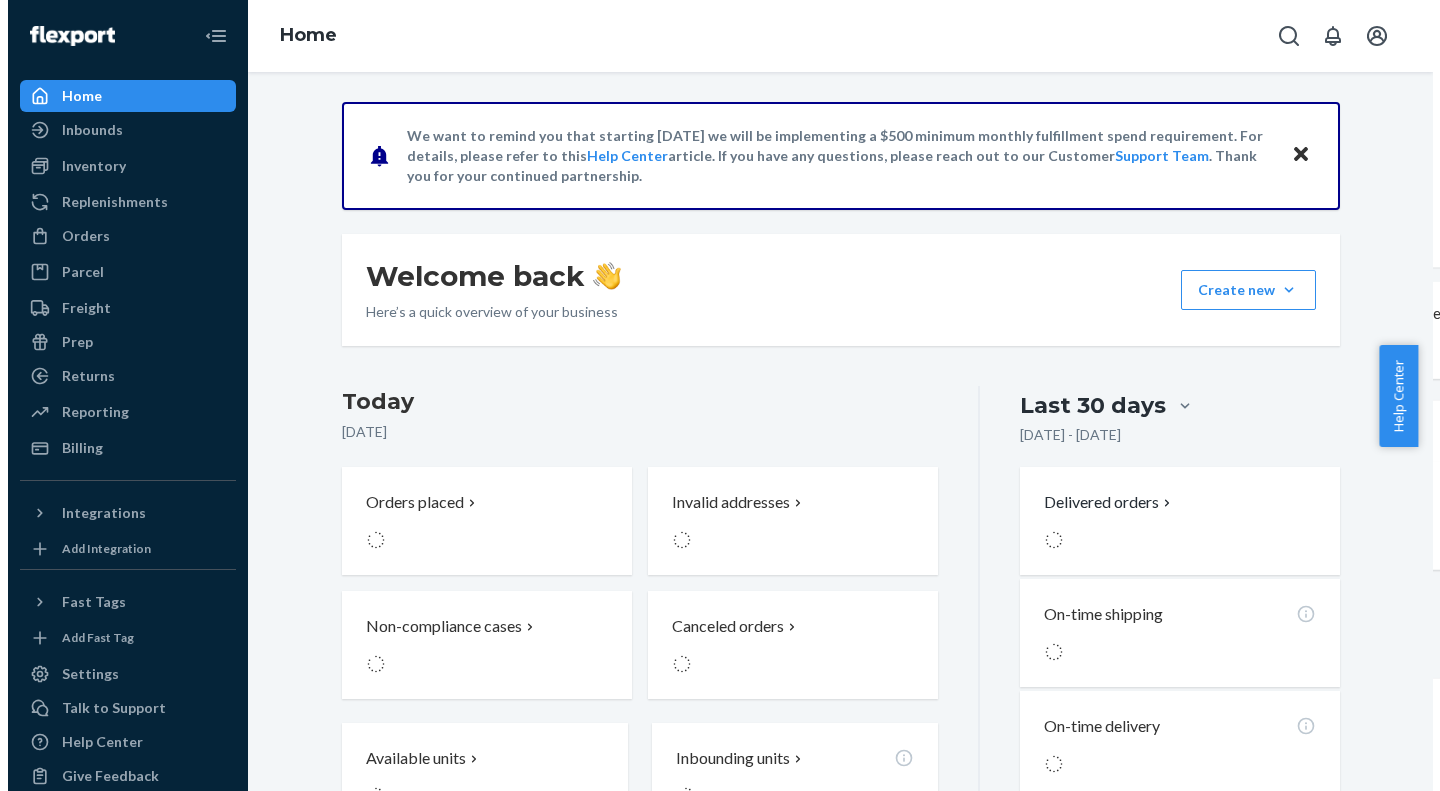 scroll, scrollTop: 0, scrollLeft: 0, axis: both 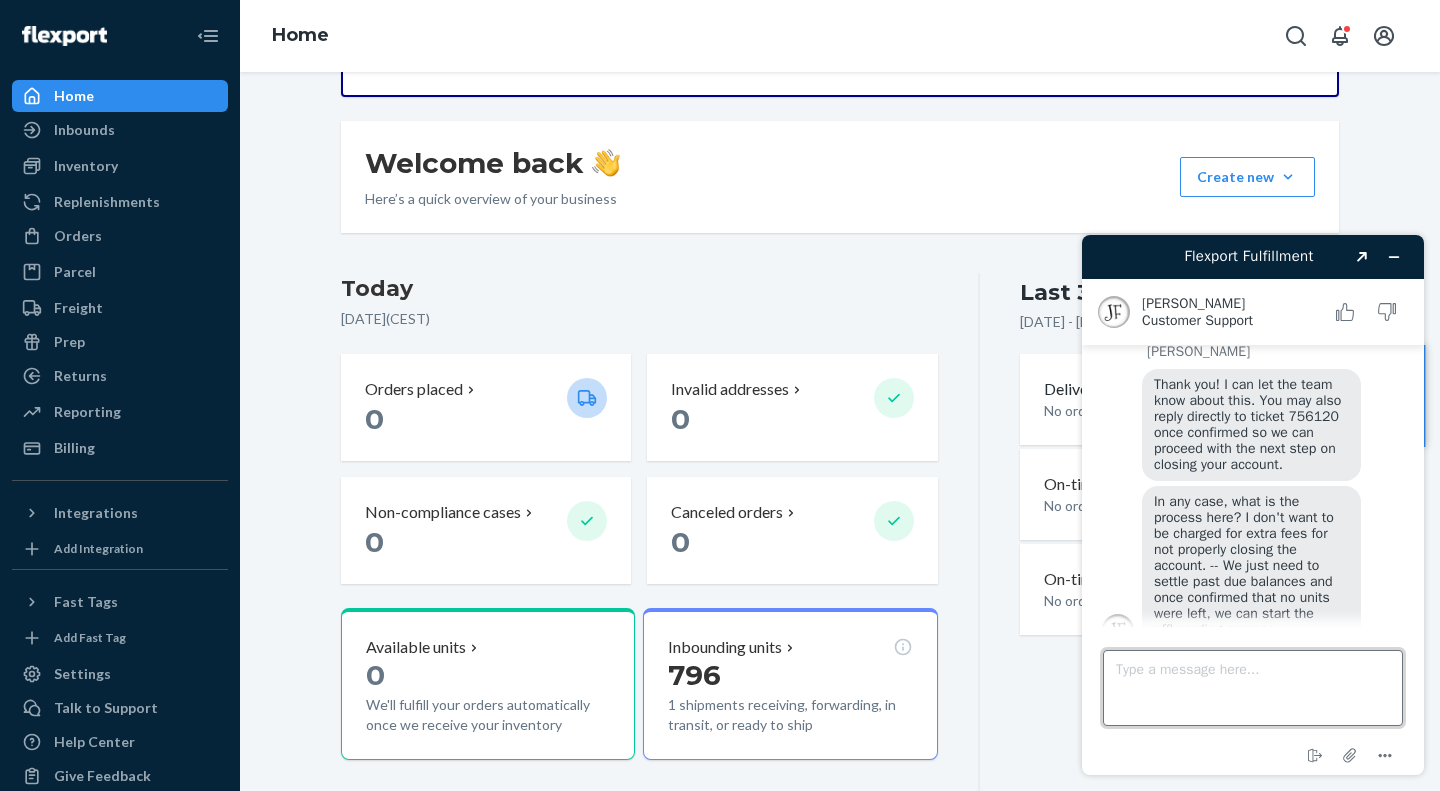 click on "Type a message here..." at bounding box center [1253, 688] 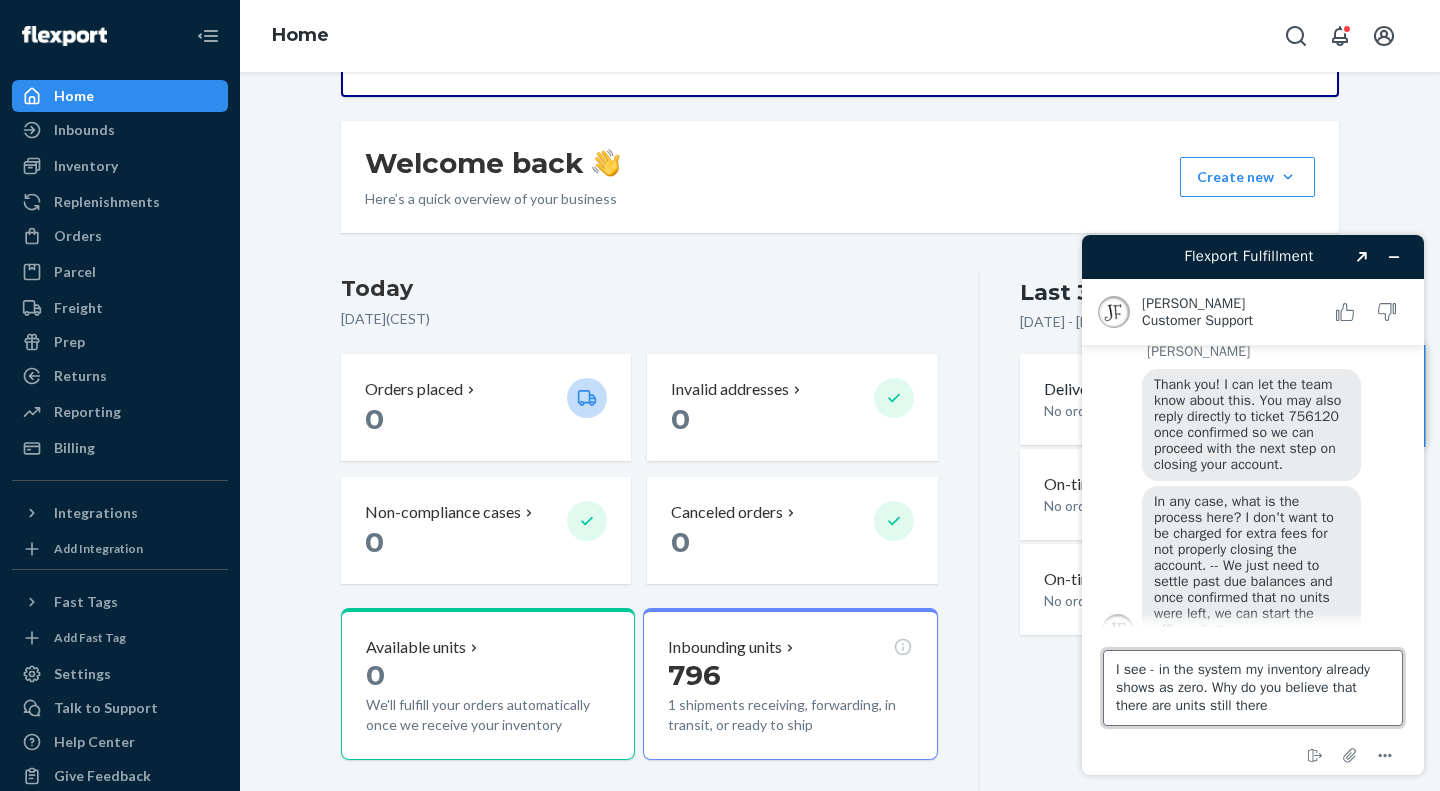 type on "I see - in the system my inventory already shows as zero. Why do you believe that there are units still there?" 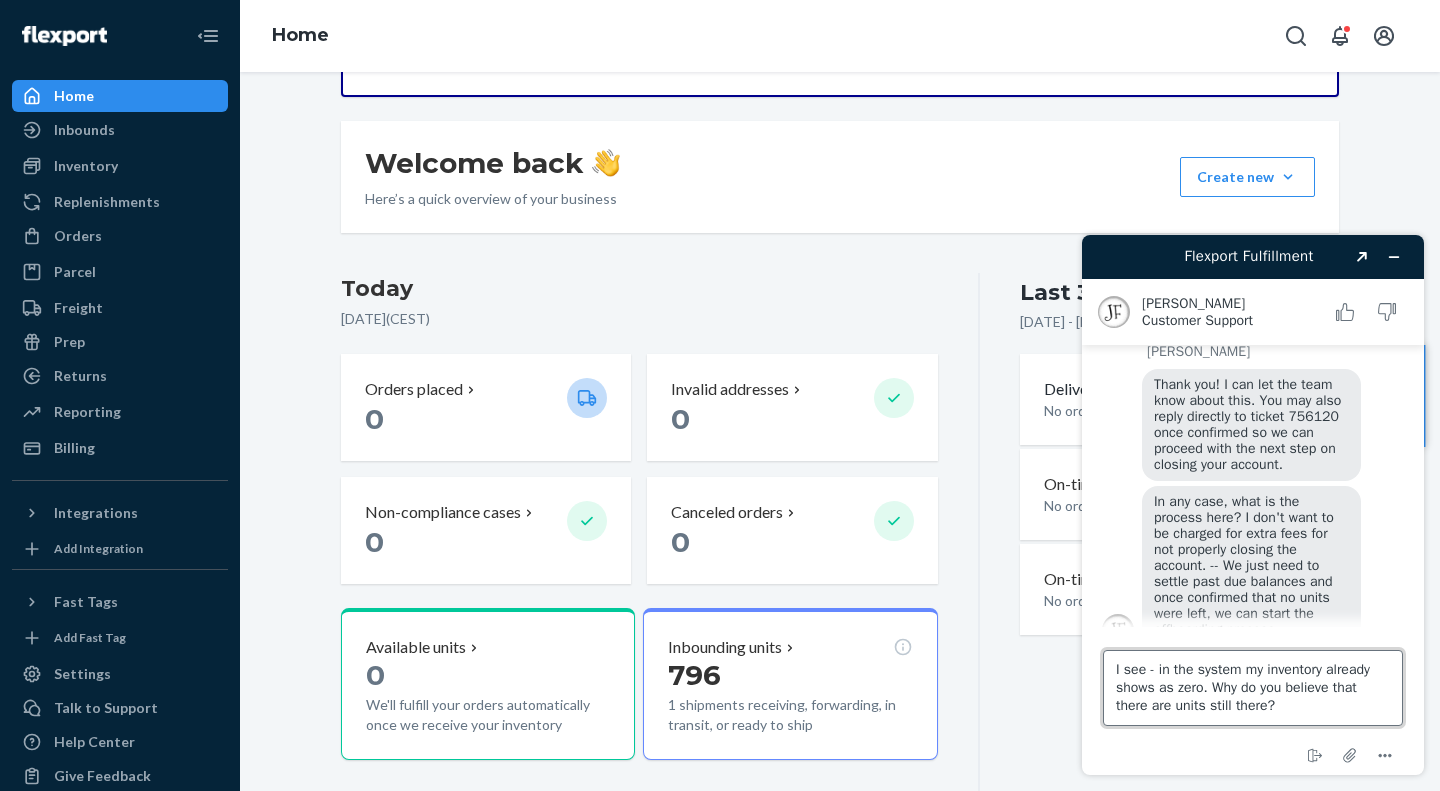 type 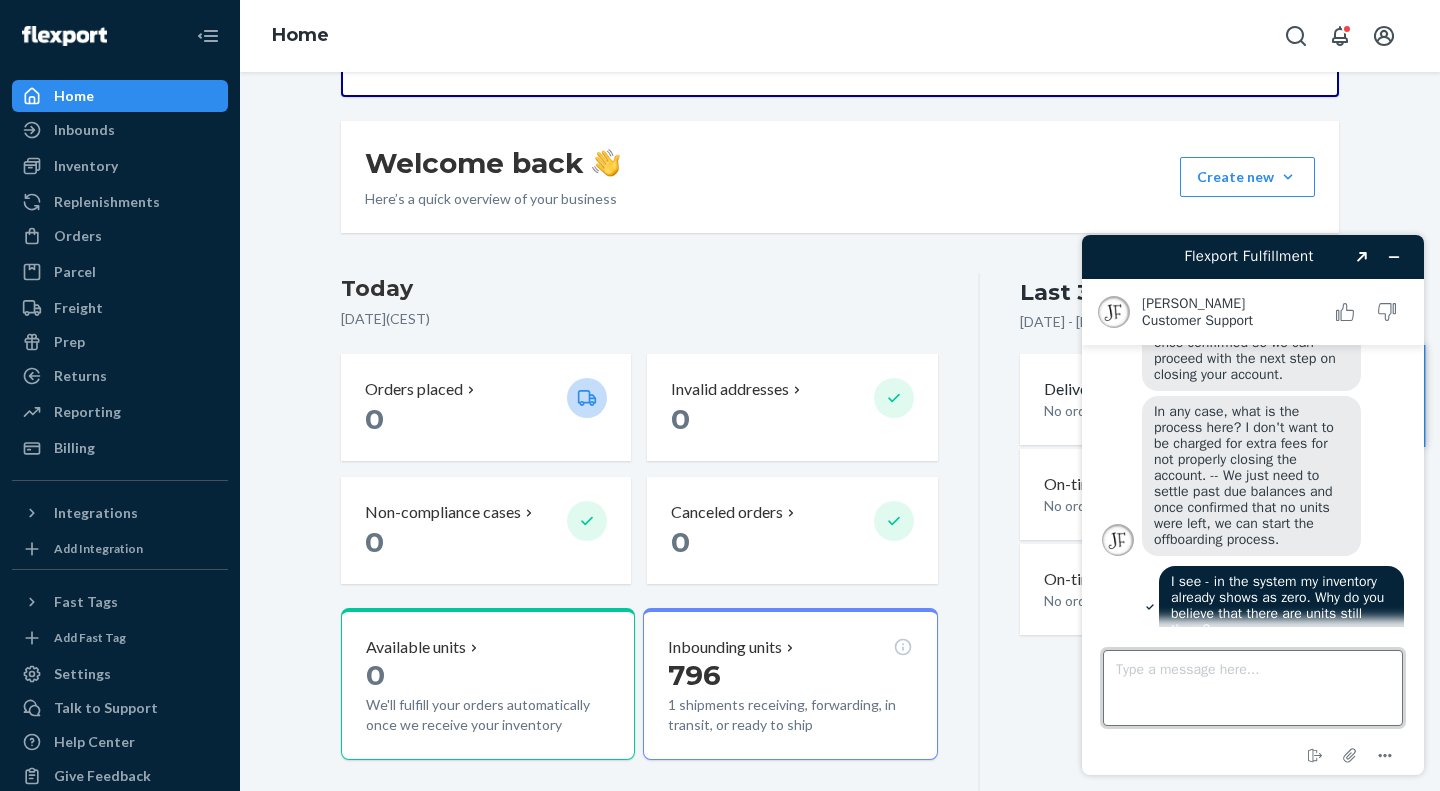 scroll, scrollTop: 1163, scrollLeft: 0, axis: vertical 